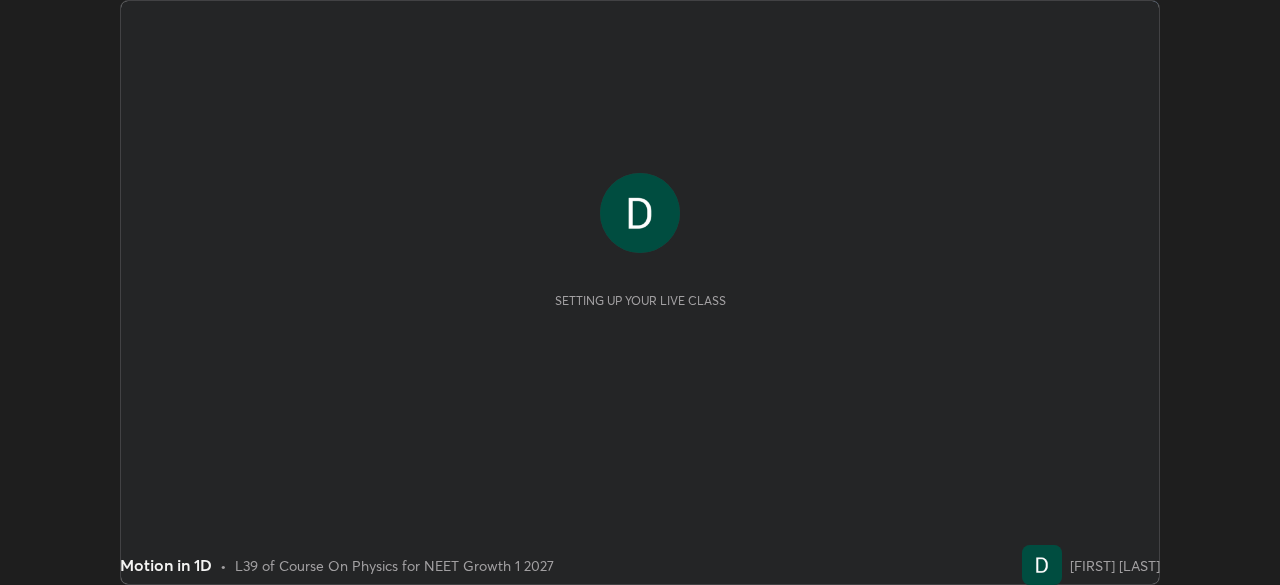 scroll, scrollTop: 0, scrollLeft: 0, axis: both 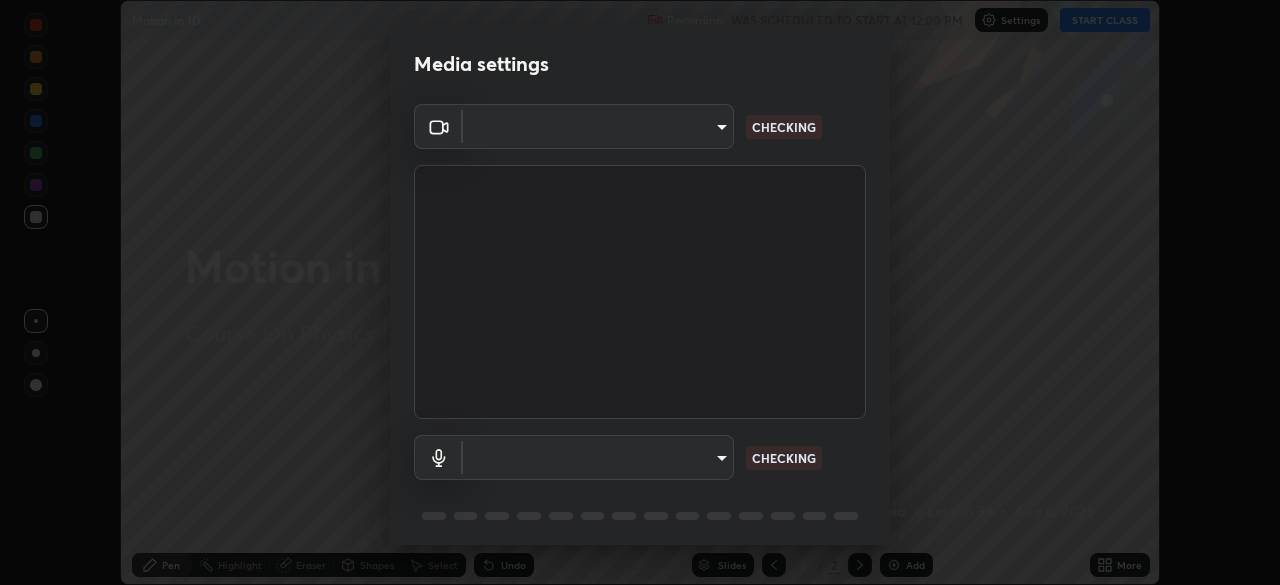 type on "cd084d4b2bd95fff23e650a89a2fcd5691049521d6a0d9ca8e106c74174f2333" 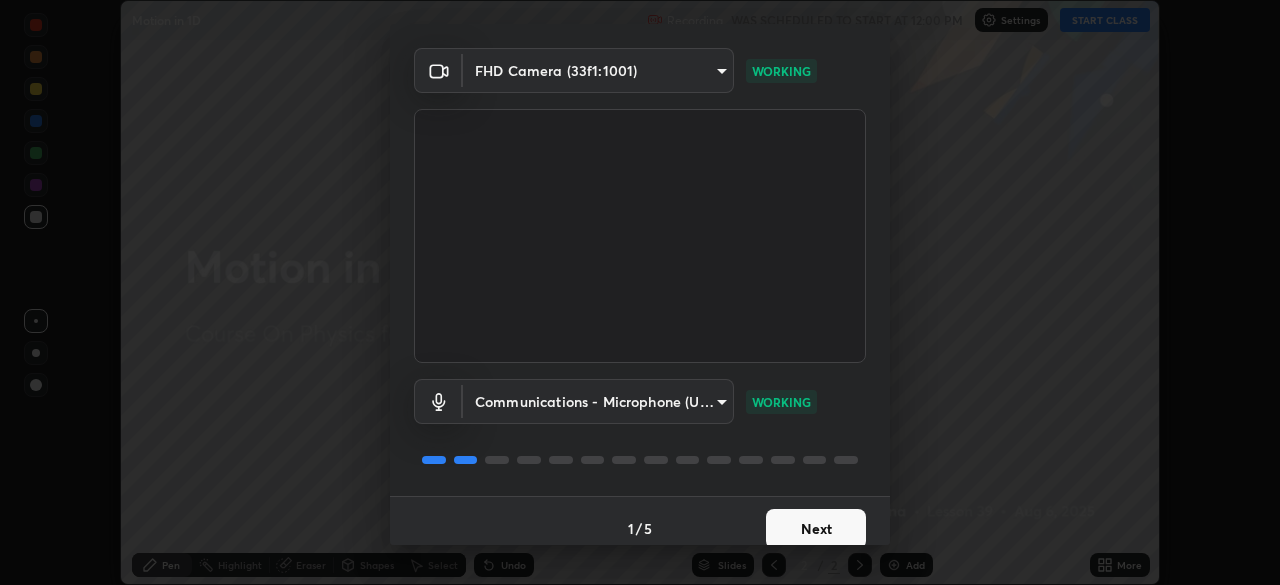 scroll, scrollTop: 71, scrollLeft: 0, axis: vertical 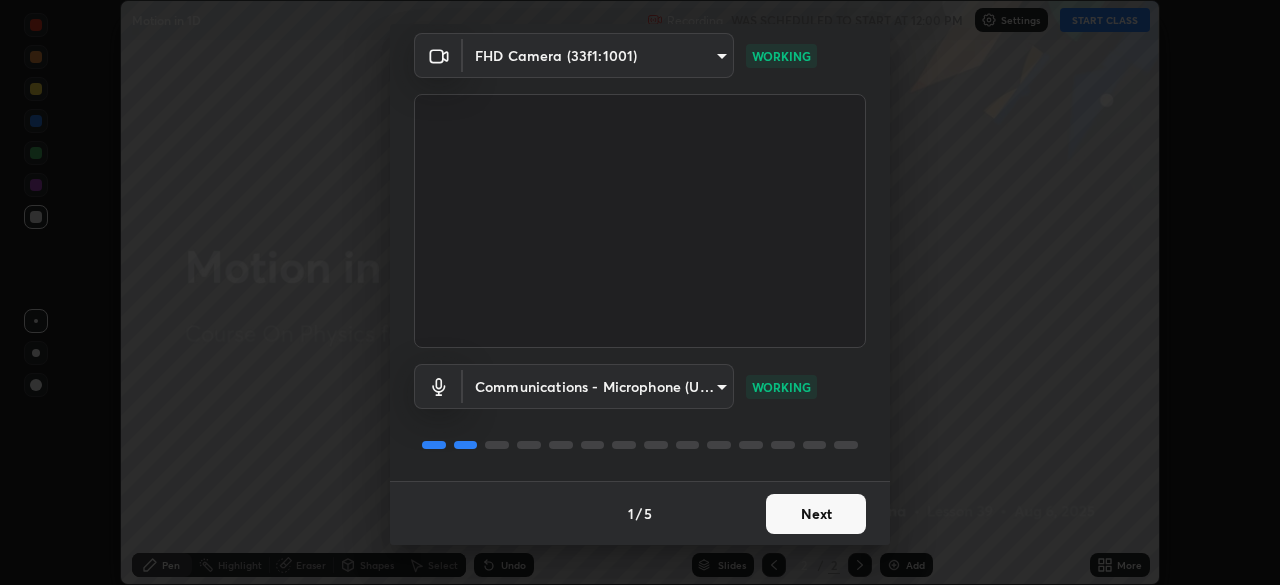 click on "Next" at bounding box center (816, 514) 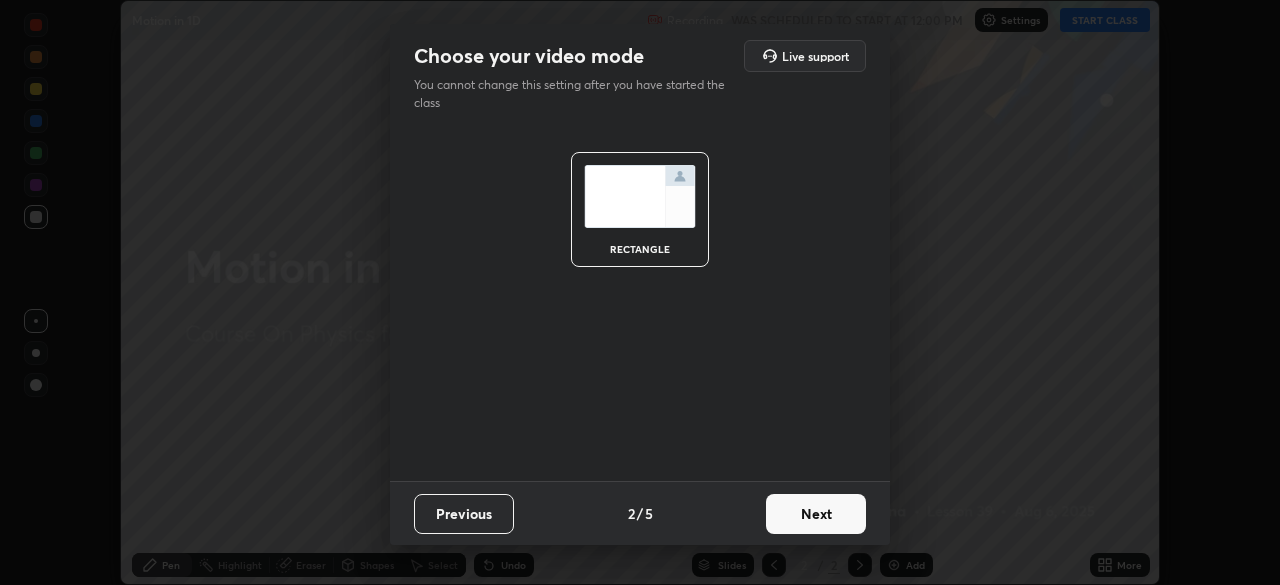 scroll, scrollTop: 0, scrollLeft: 0, axis: both 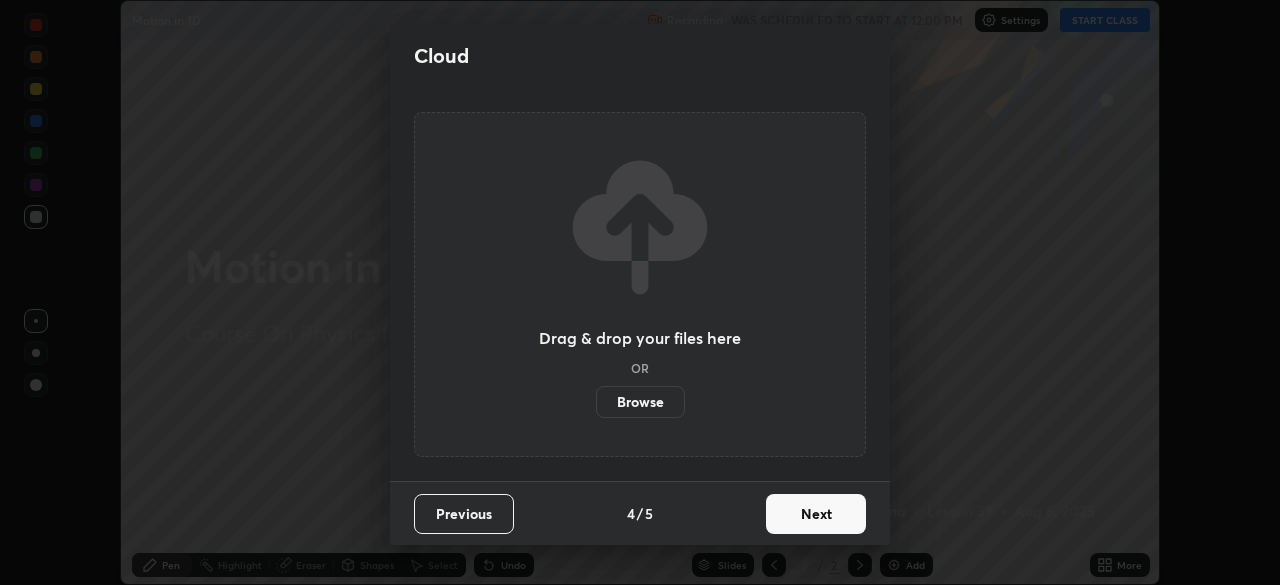 click on "Next" at bounding box center [816, 514] 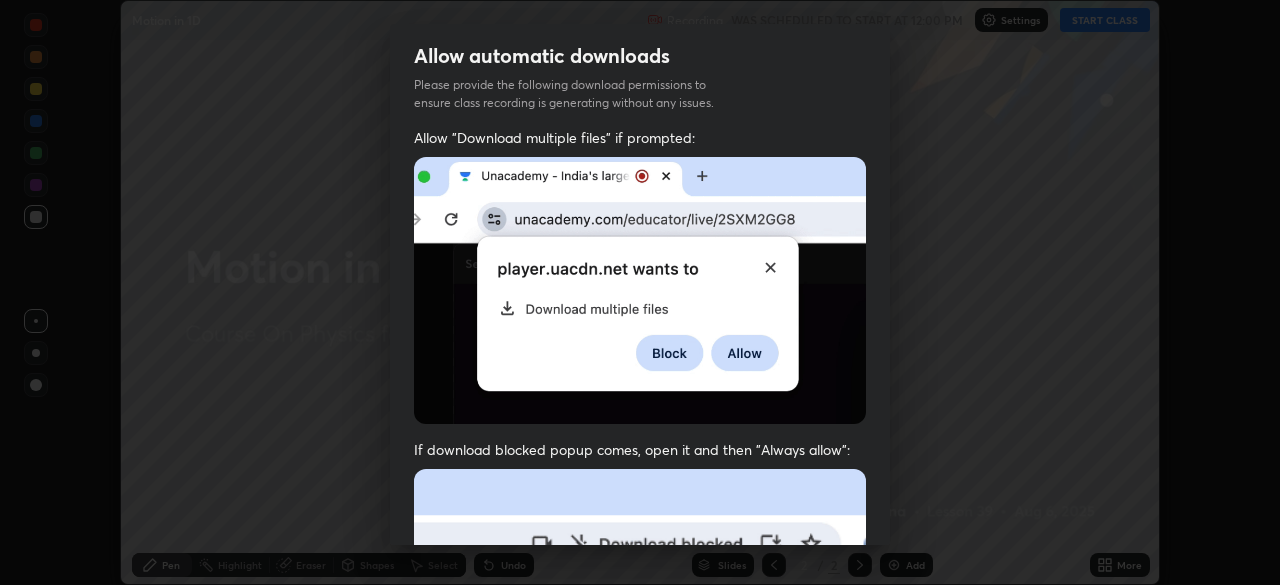 click at bounding box center (640, 687) 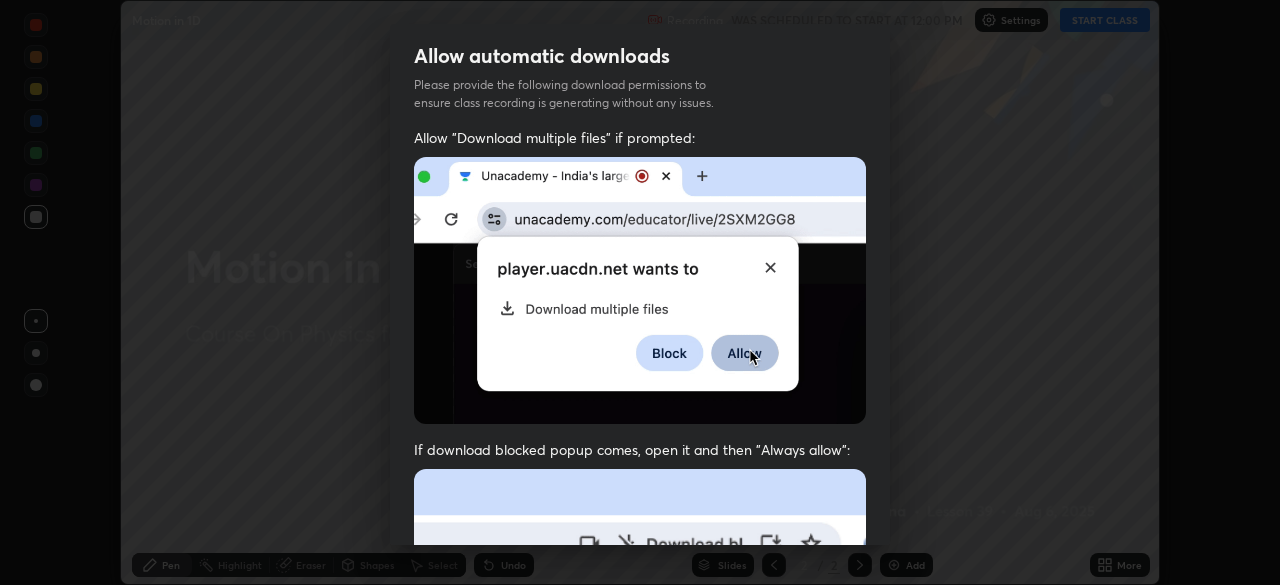 click at bounding box center [640, 687] 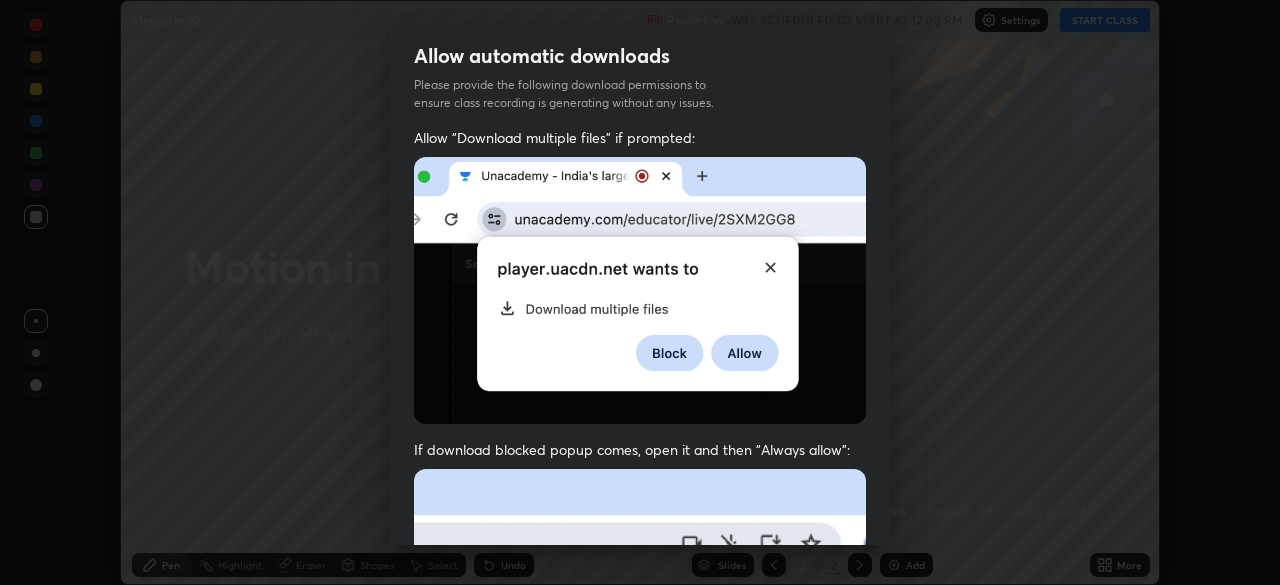 click at bounding box center (640, 687) 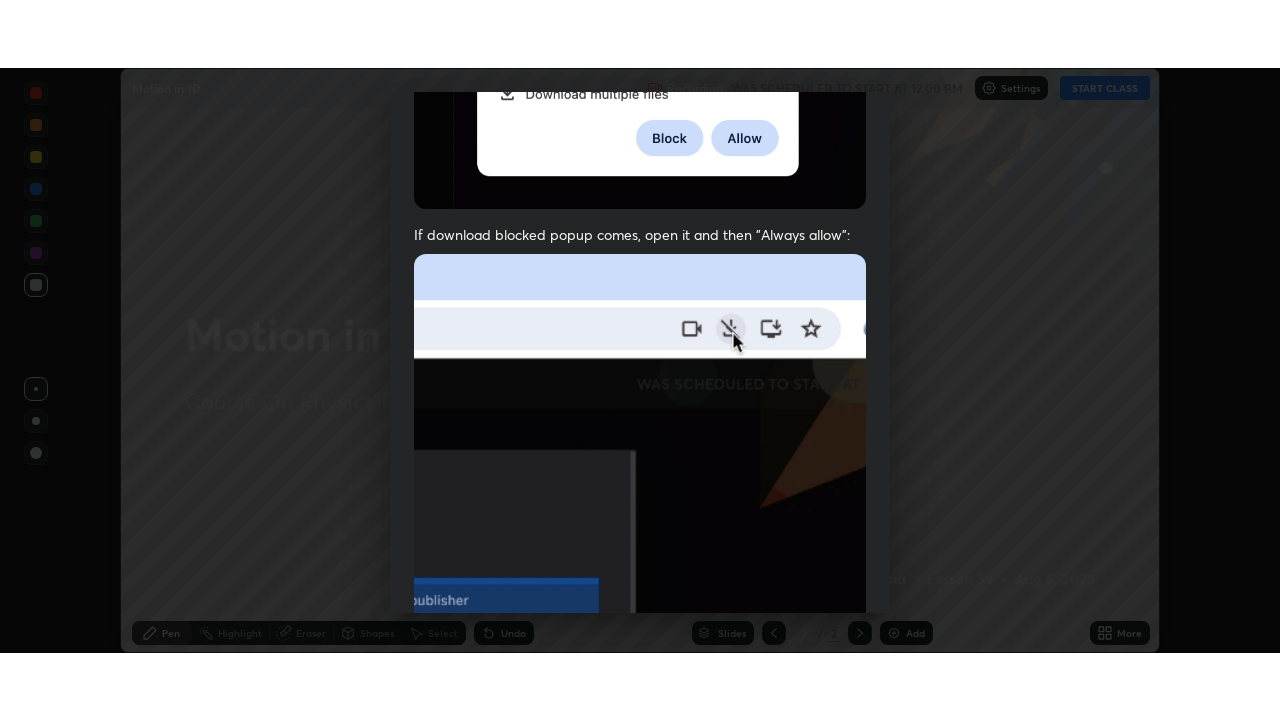 scroll, scrollTop: 479, scrollLeft: 0, axis: vertical 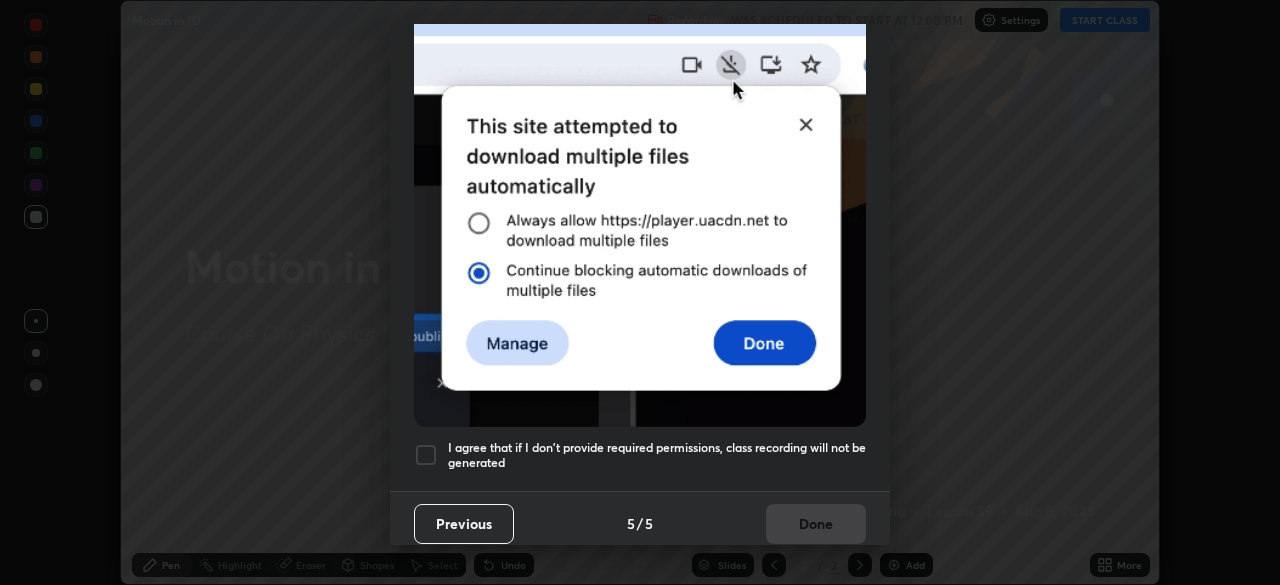 click at bounding box center (426, 455) 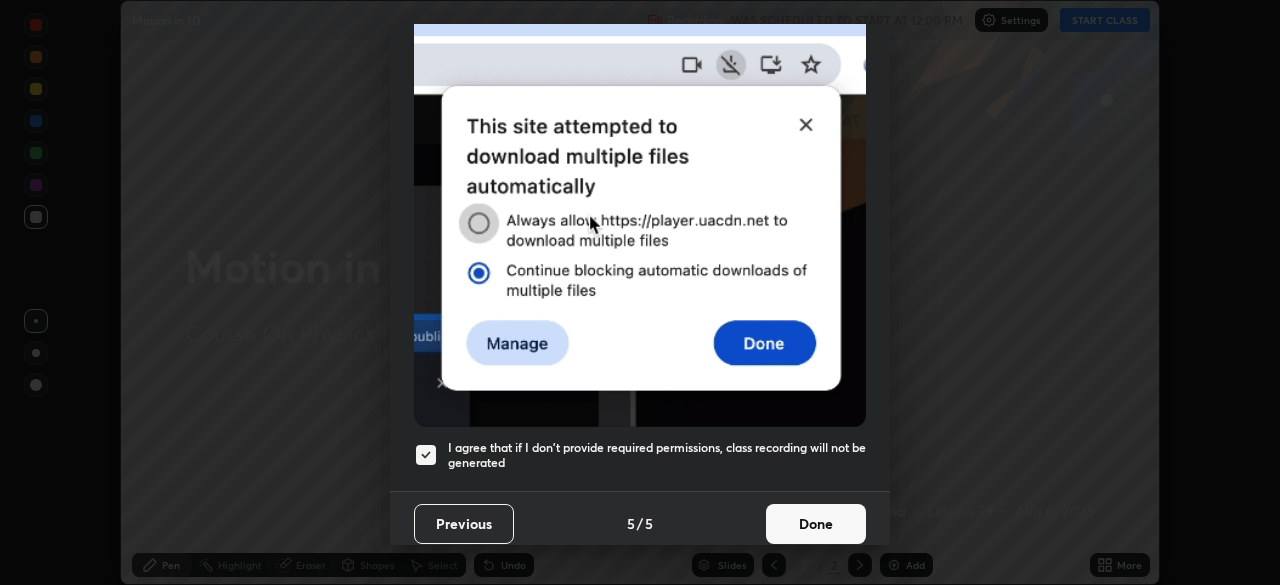 click on "Done" at bounding box center (816, 524) 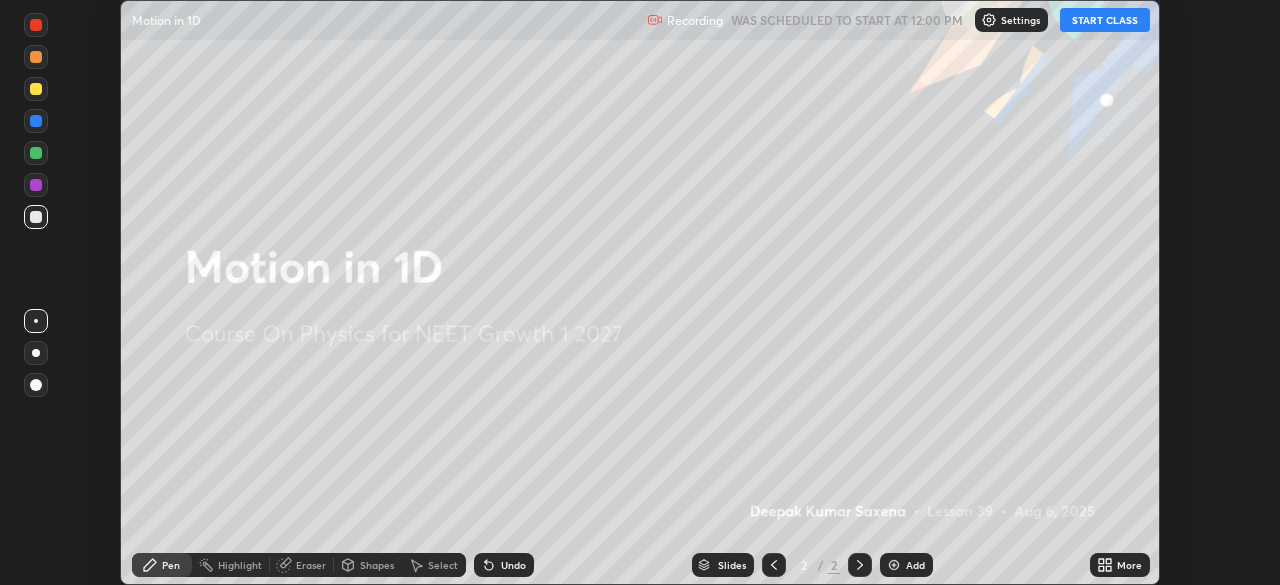 click 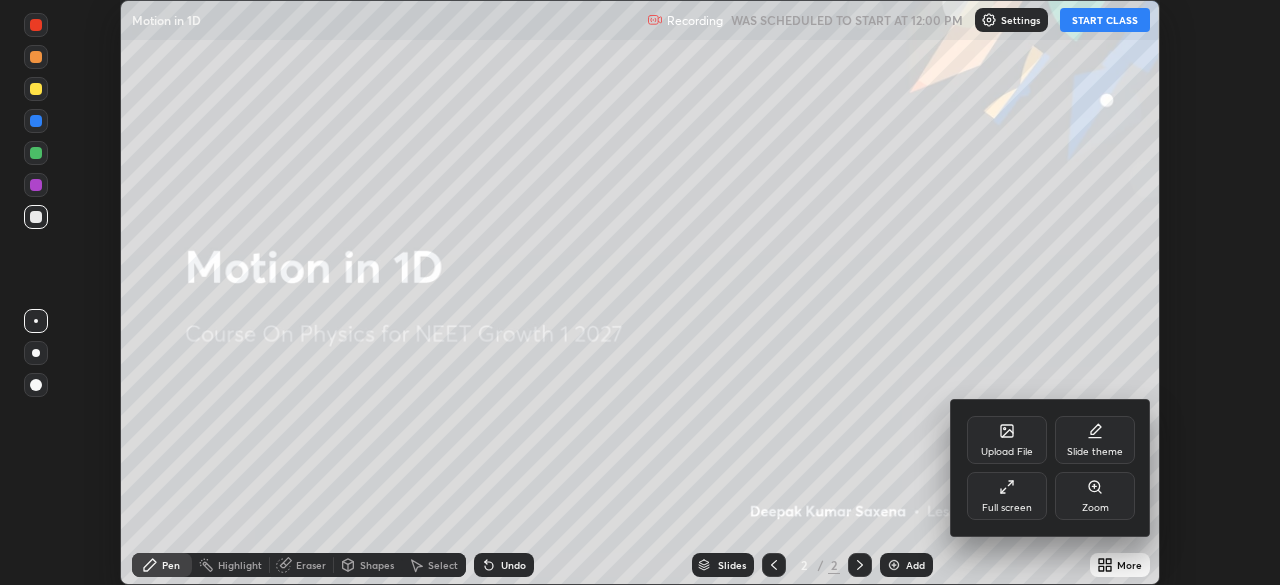click on "Full screen" at bounding box center [1007, 496] 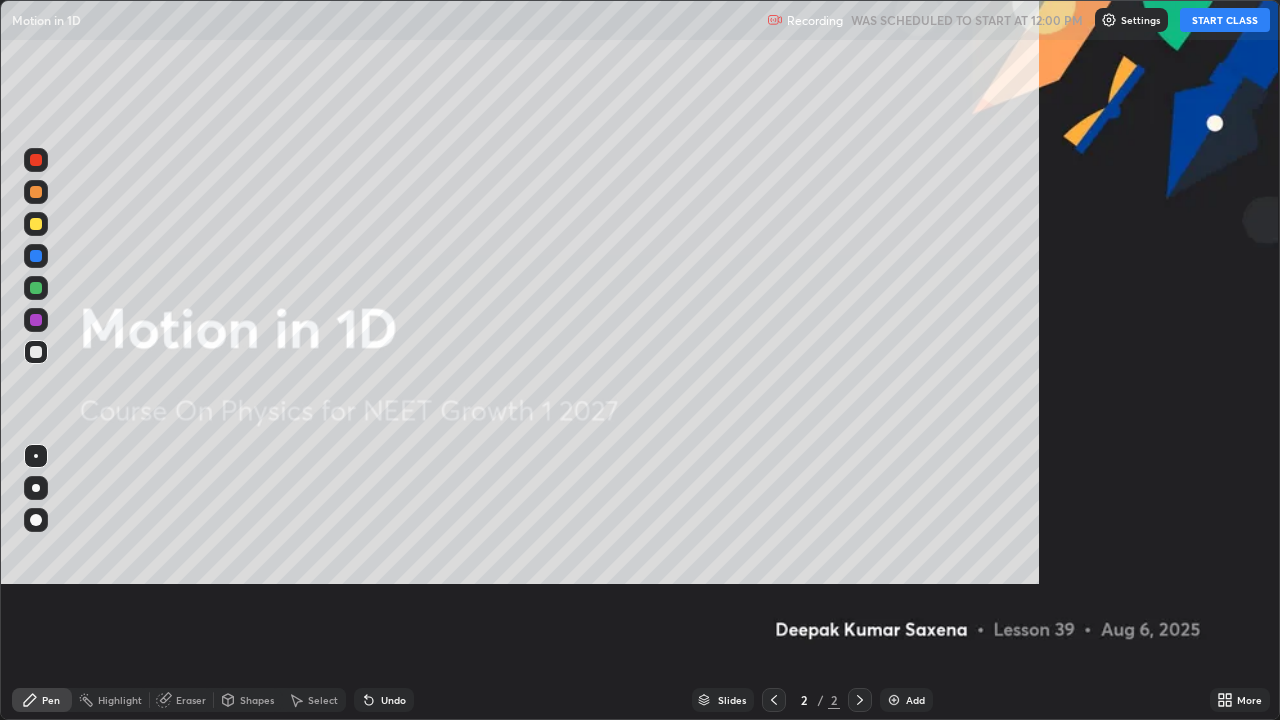 scroll, scrollTop: 99280, scrollLeft: 98720, axis: both 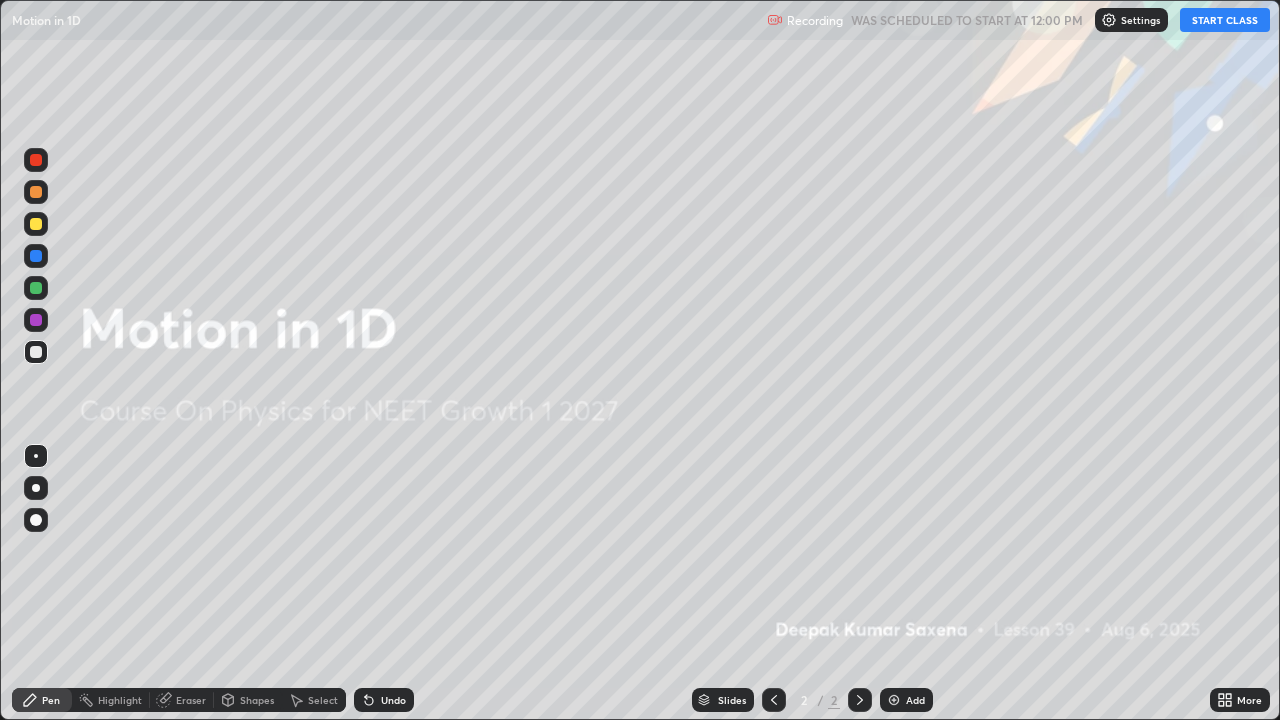 click on "START CLASS" at bounding box center [1225, 20] 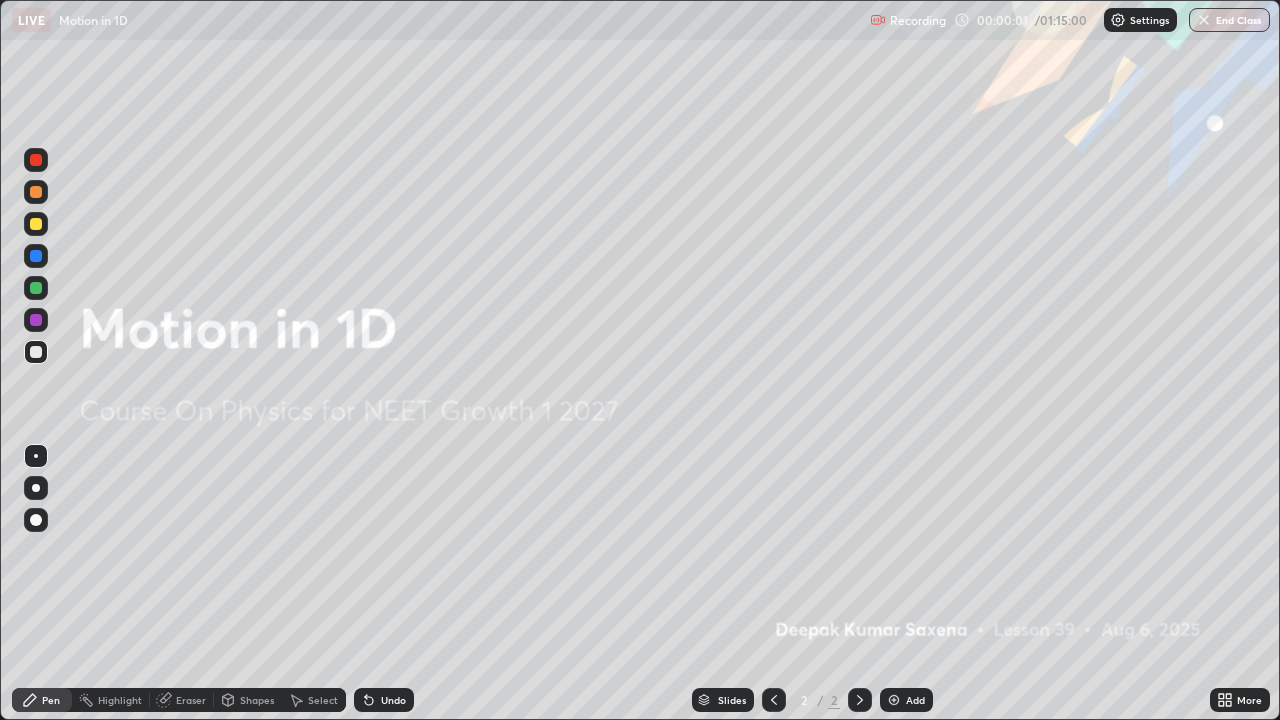 click on "Add" at bounding box center (915, 700) 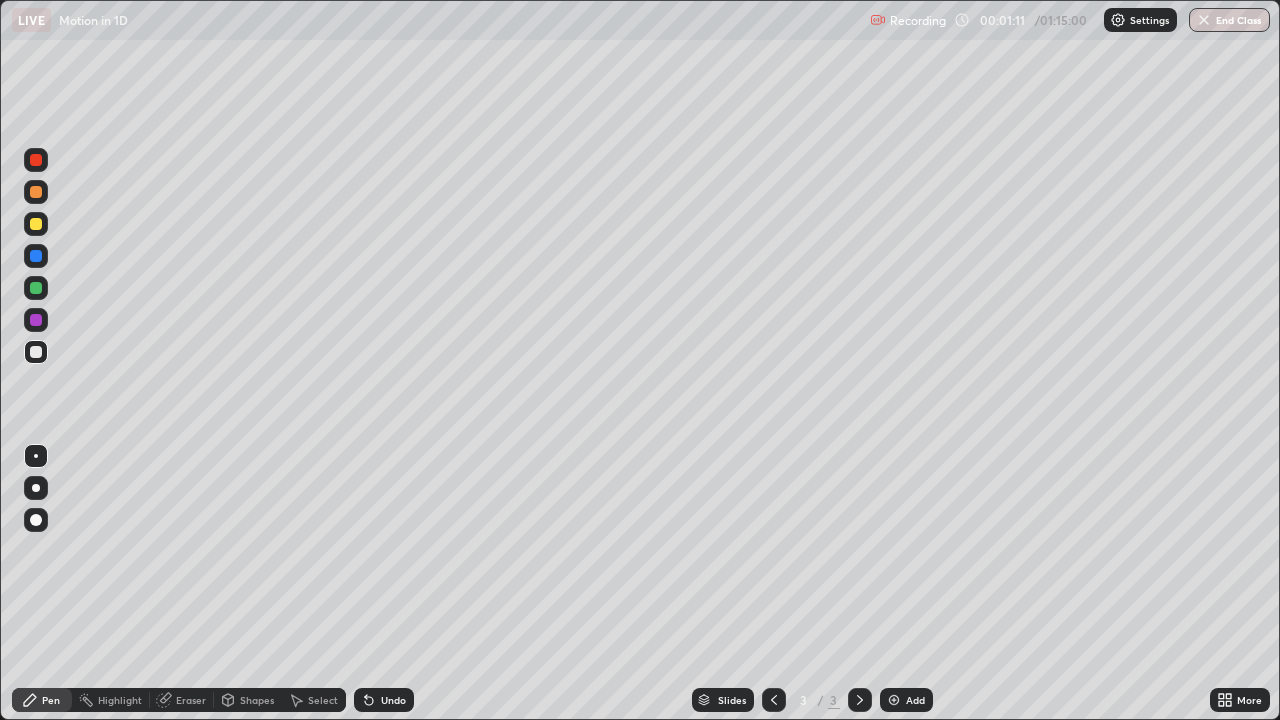 click 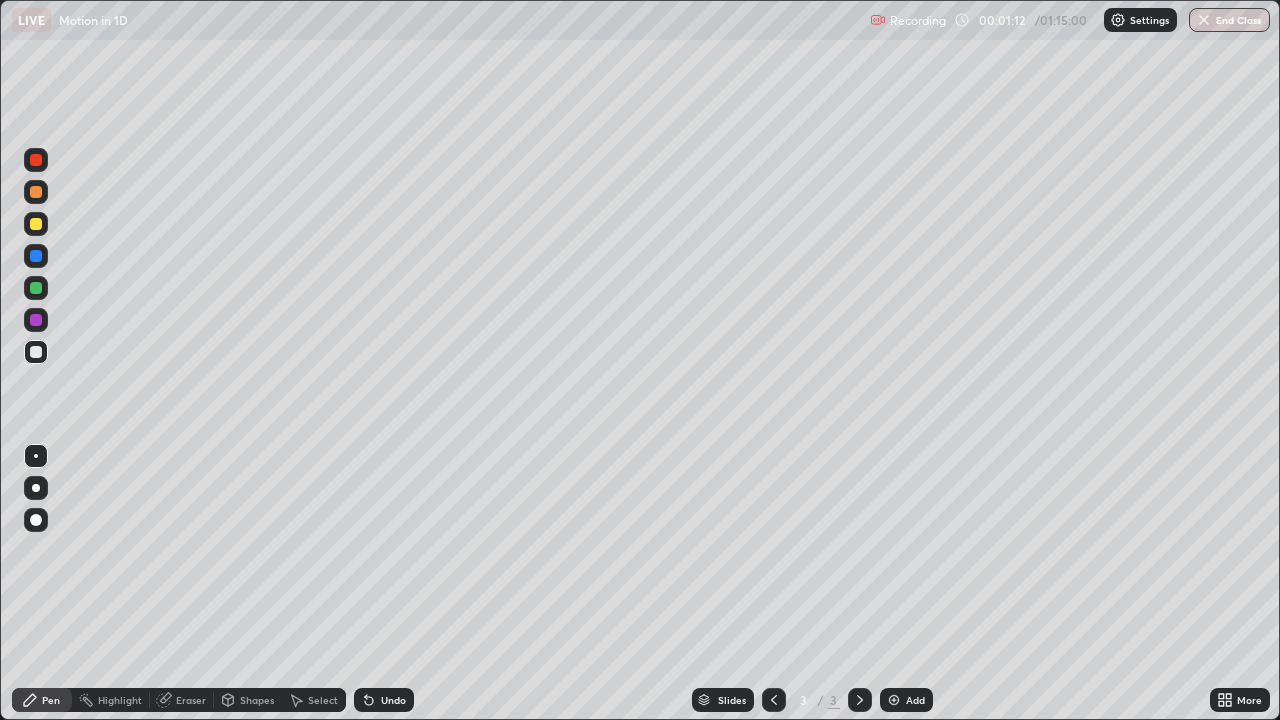click on "Undo" at bounding box center (384, 700) 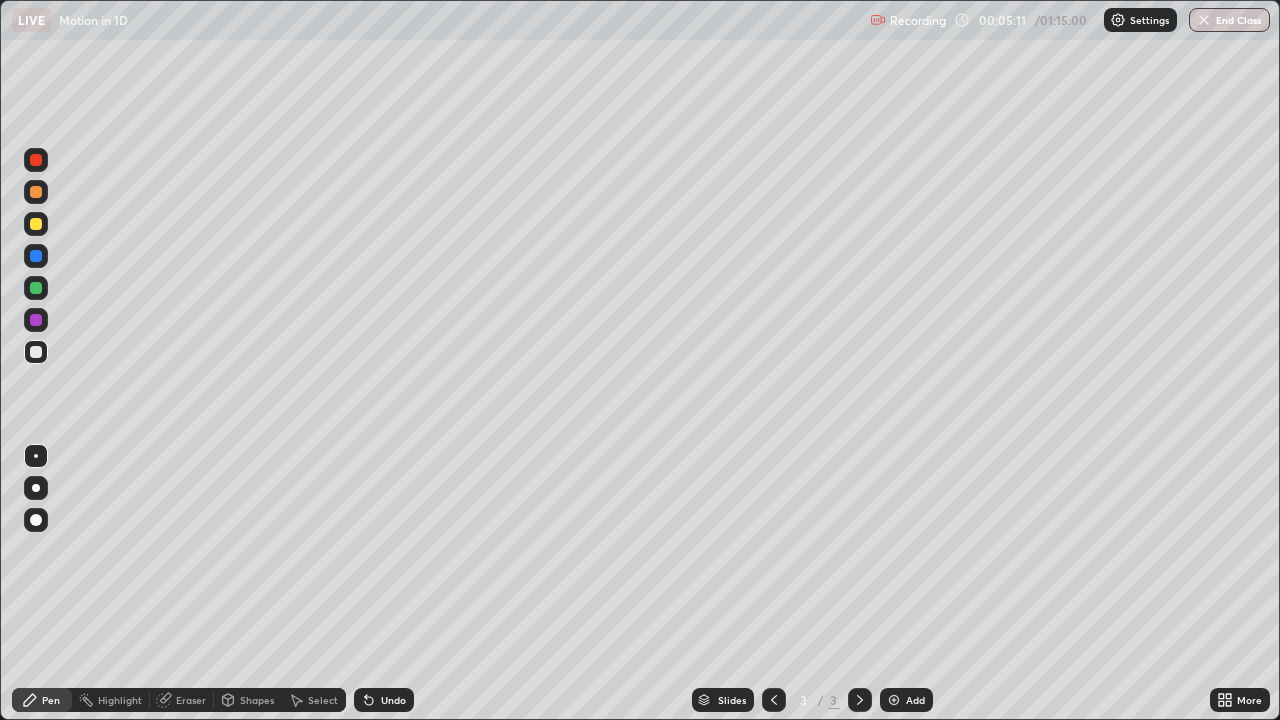 click on "Add" at bounding box center (915, 700) 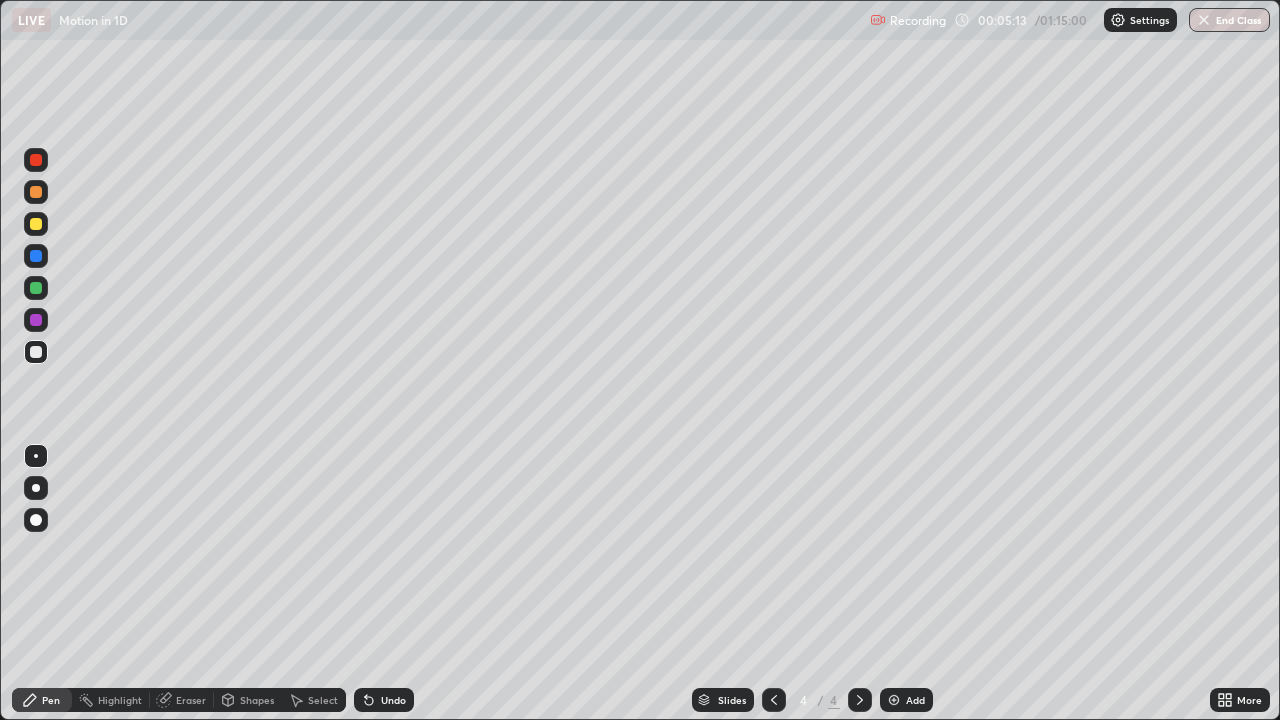 click at bounding box center [36, 224] 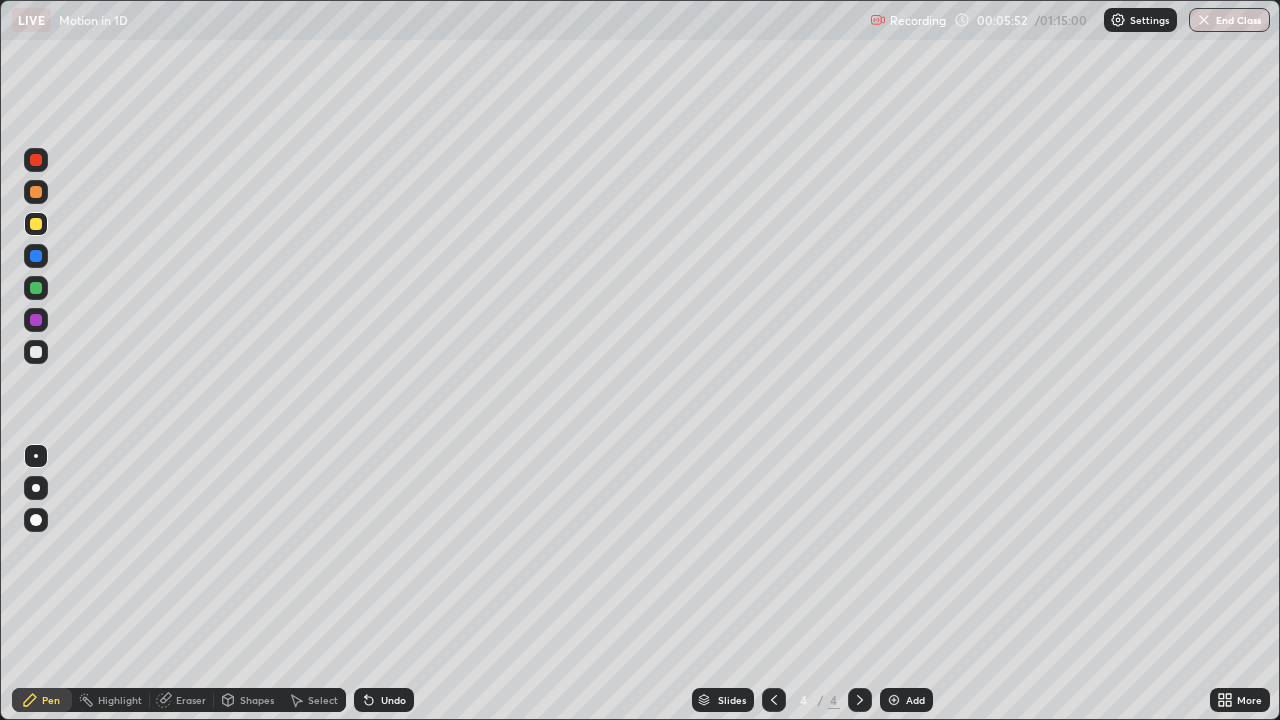 click on "Eraser" at bounding box center (191, 700) 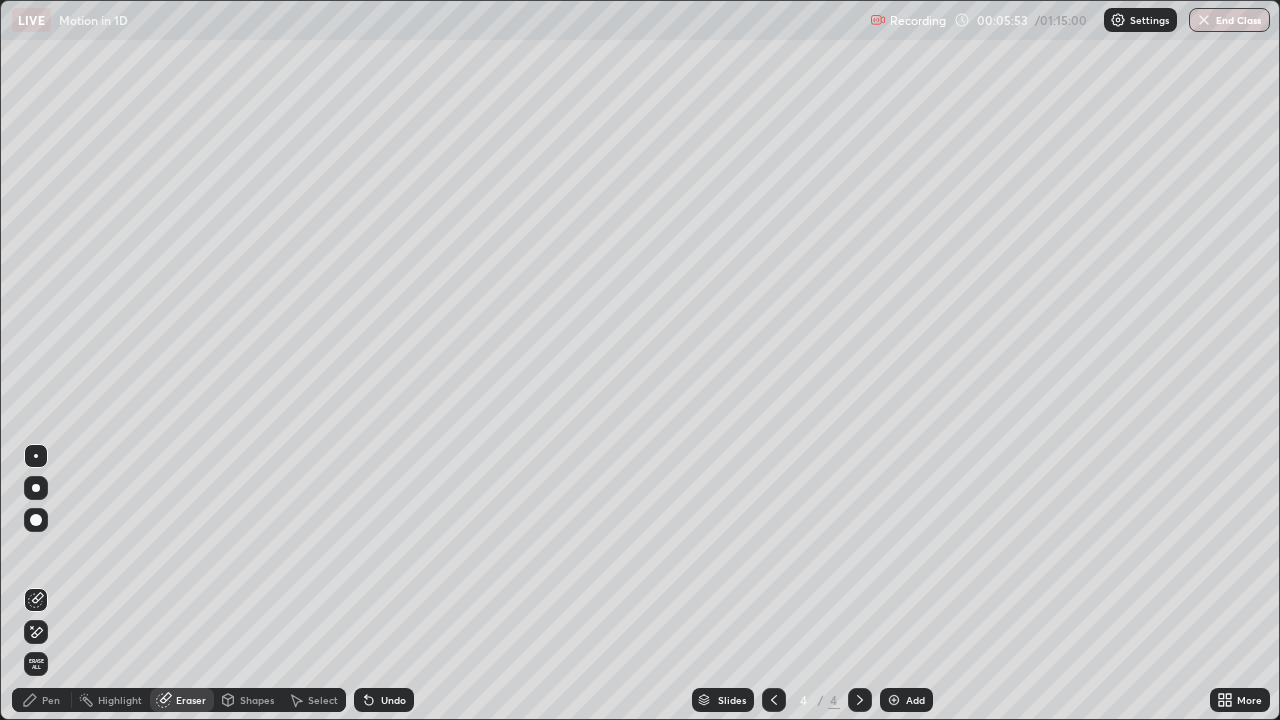 click on "Pen" at bounding box center (42, 700) 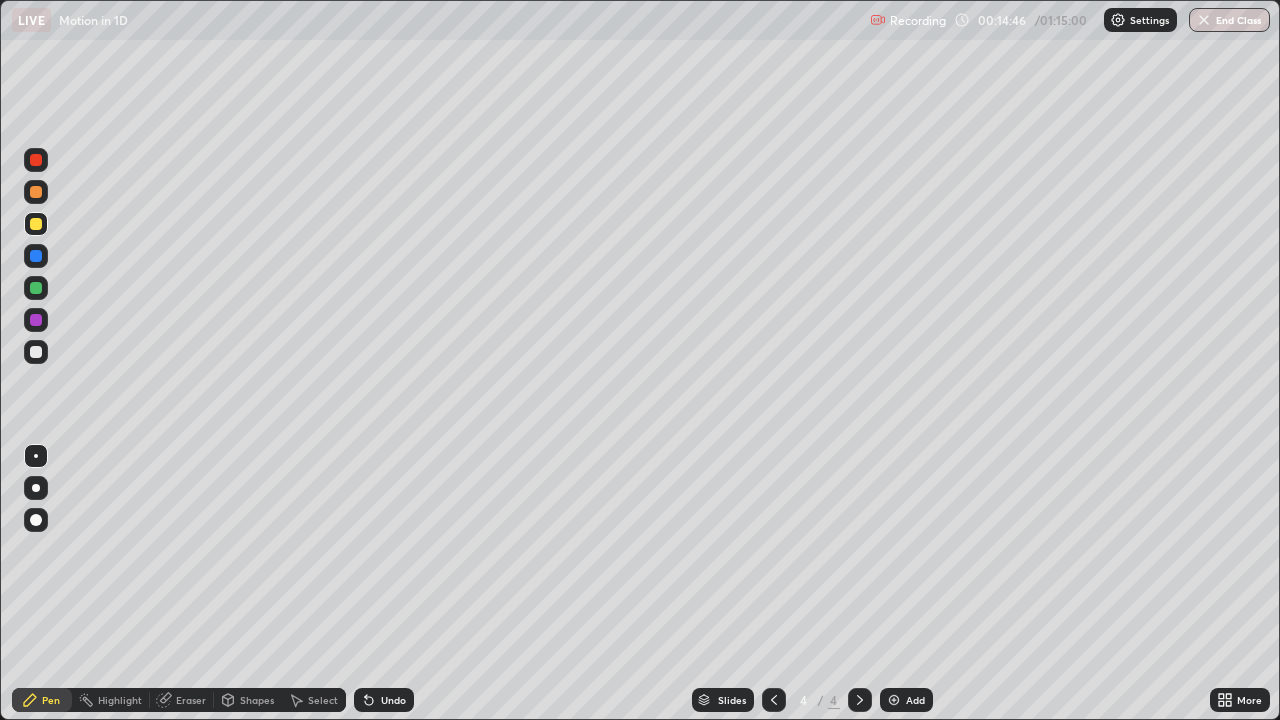 click on "Add" at bounding box center [915, 700] 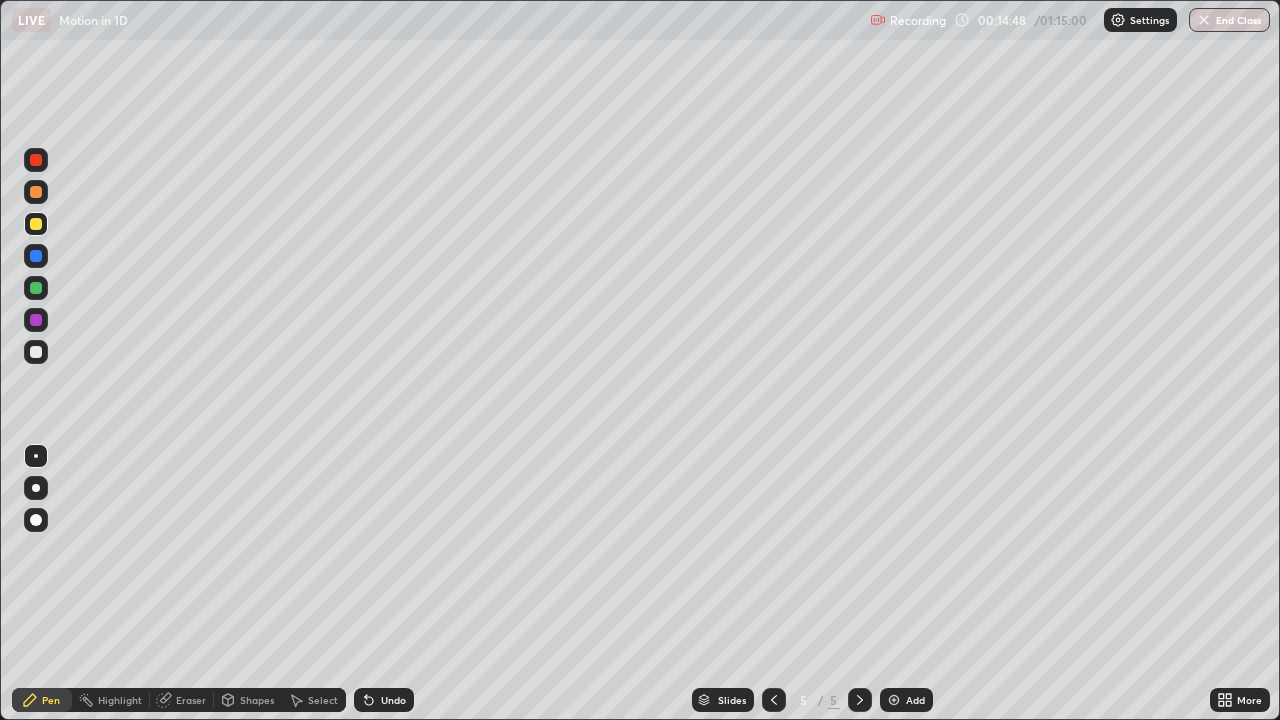 click at bounding box center (36, 352) 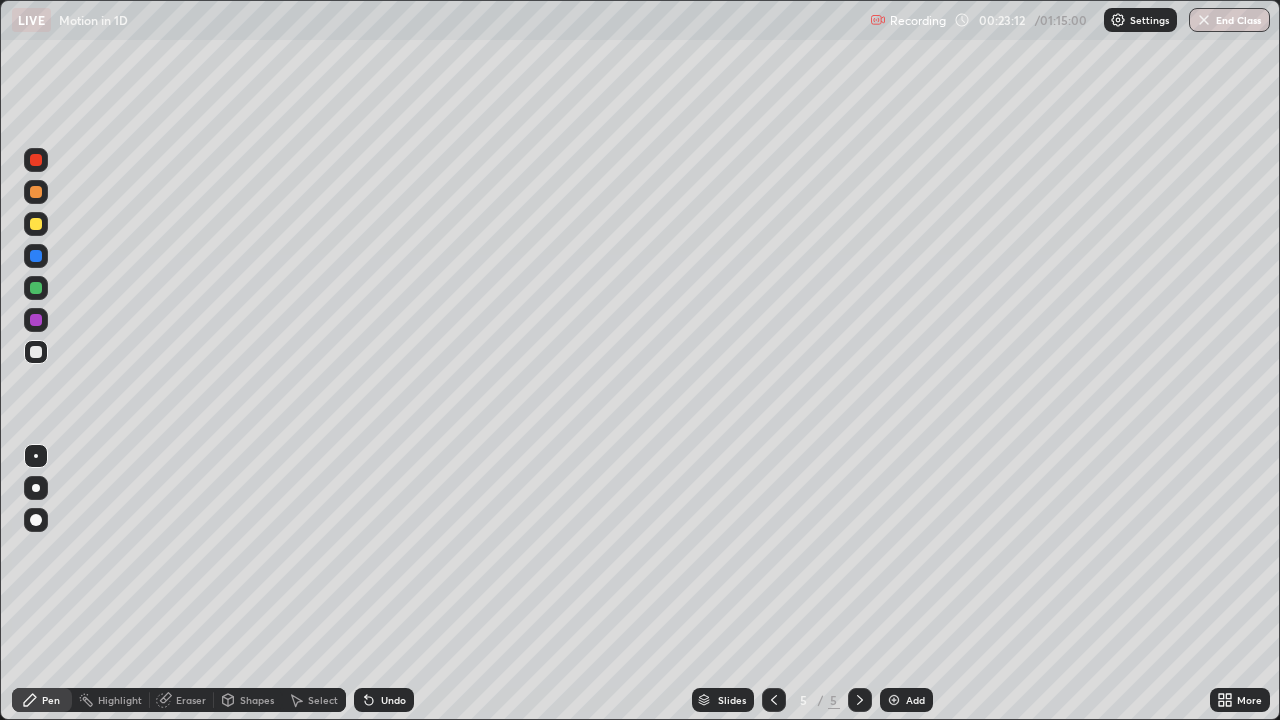 click on "Add" at bounding box center [915, 700] 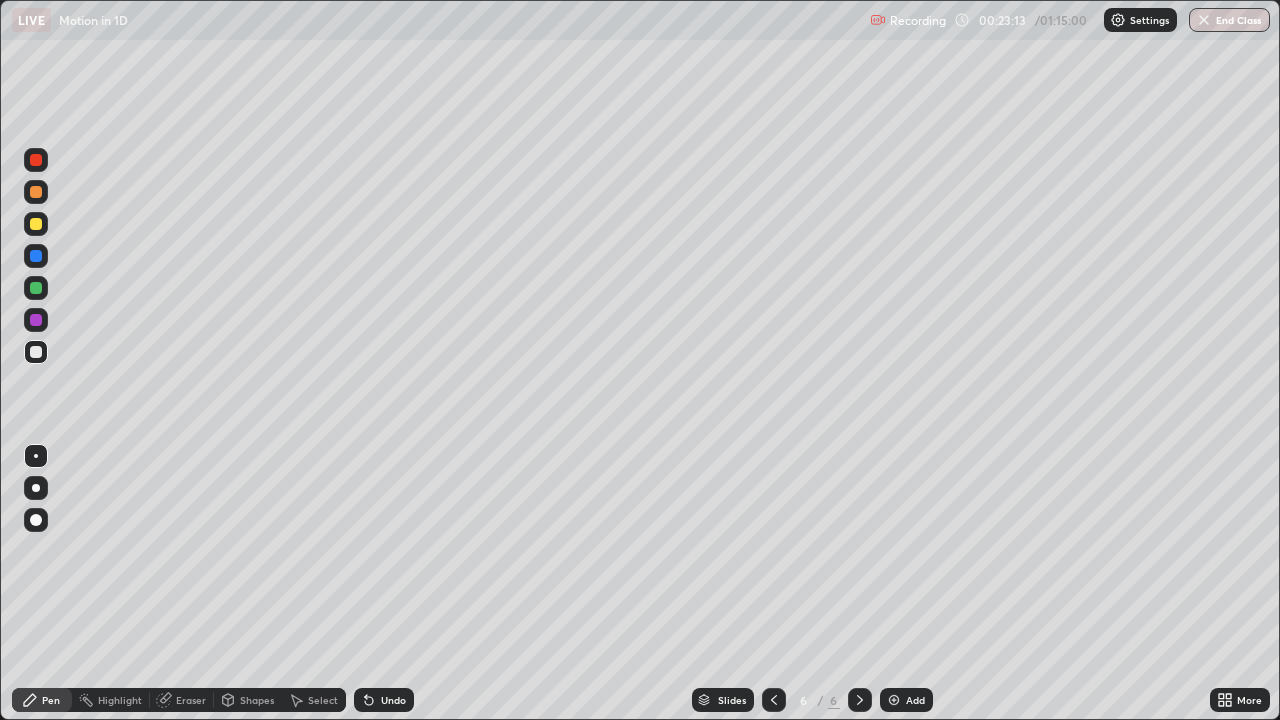 click on "Shapes" at bounding box center [257, 700] 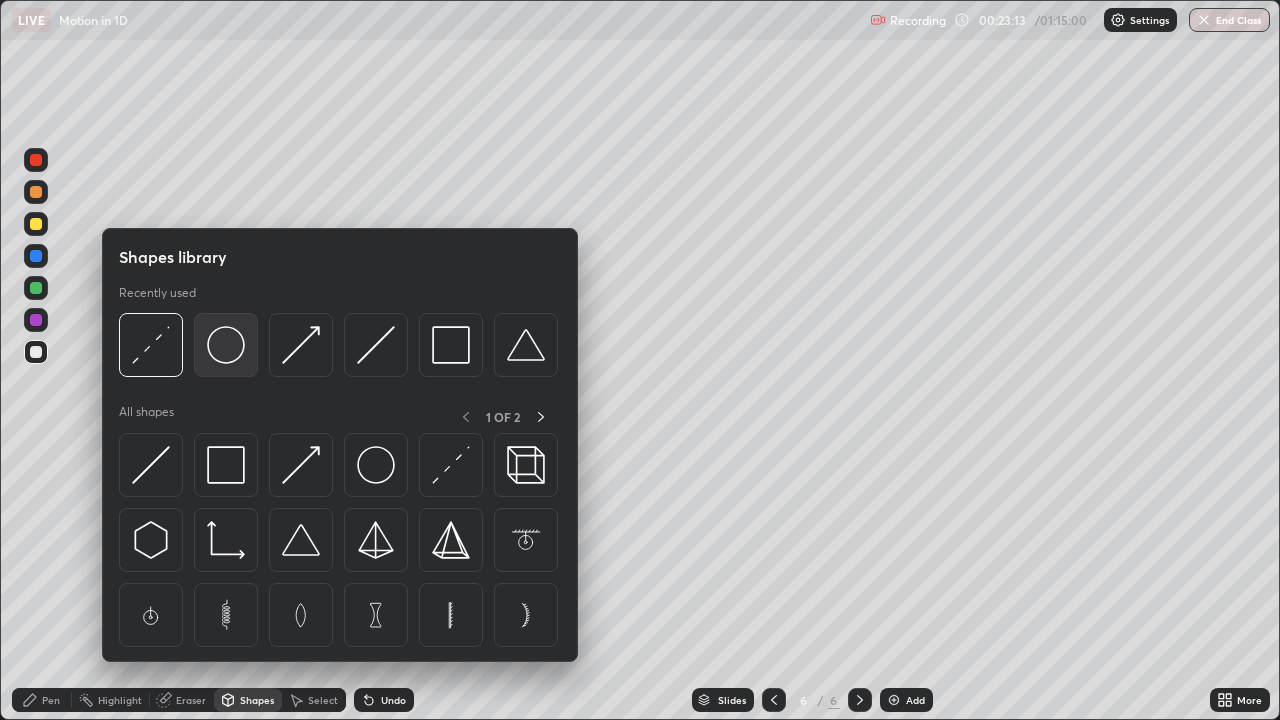 click at bounding box center [226, 345] 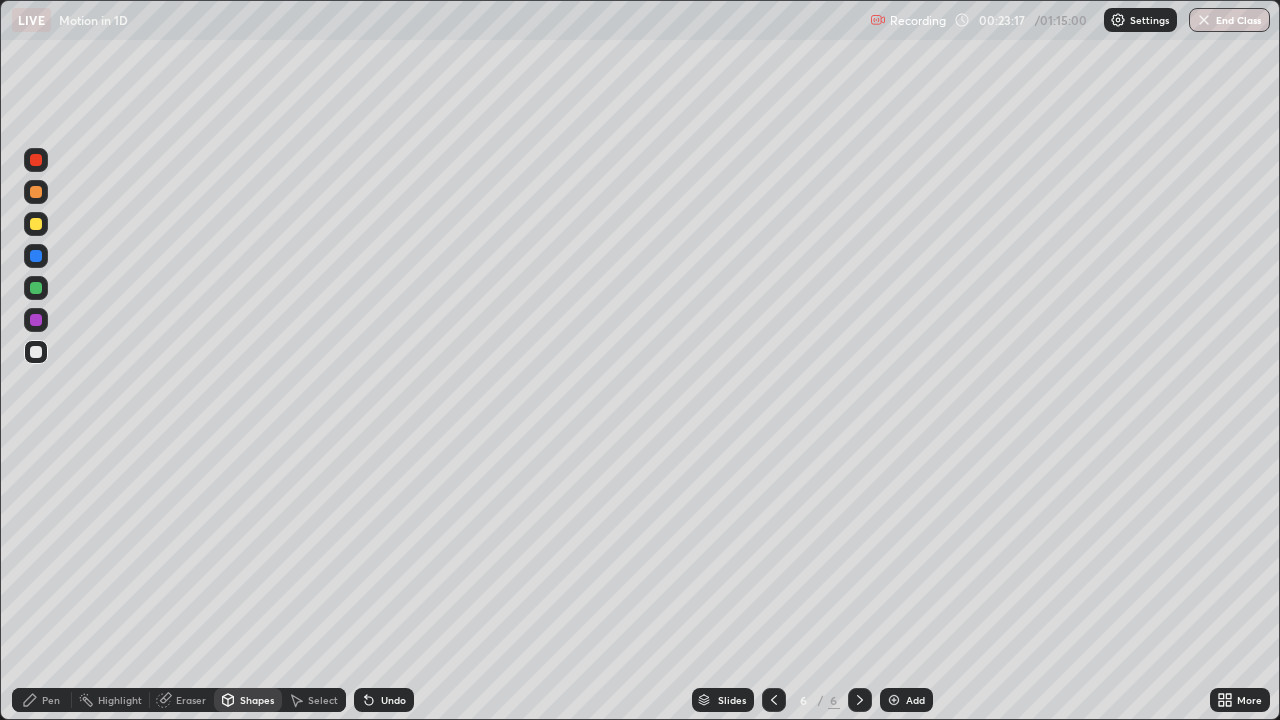 click on "Shapes" at bounding box center [257, 700] 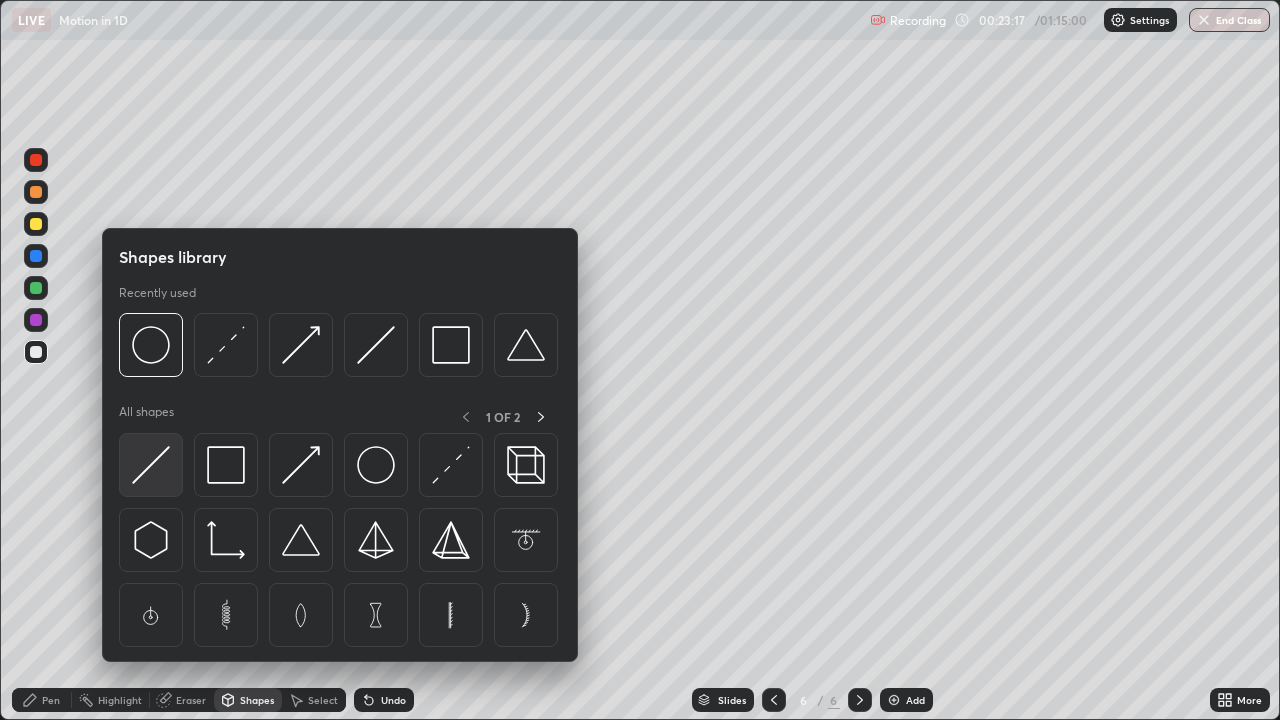 click at bounding box center [151, 465] 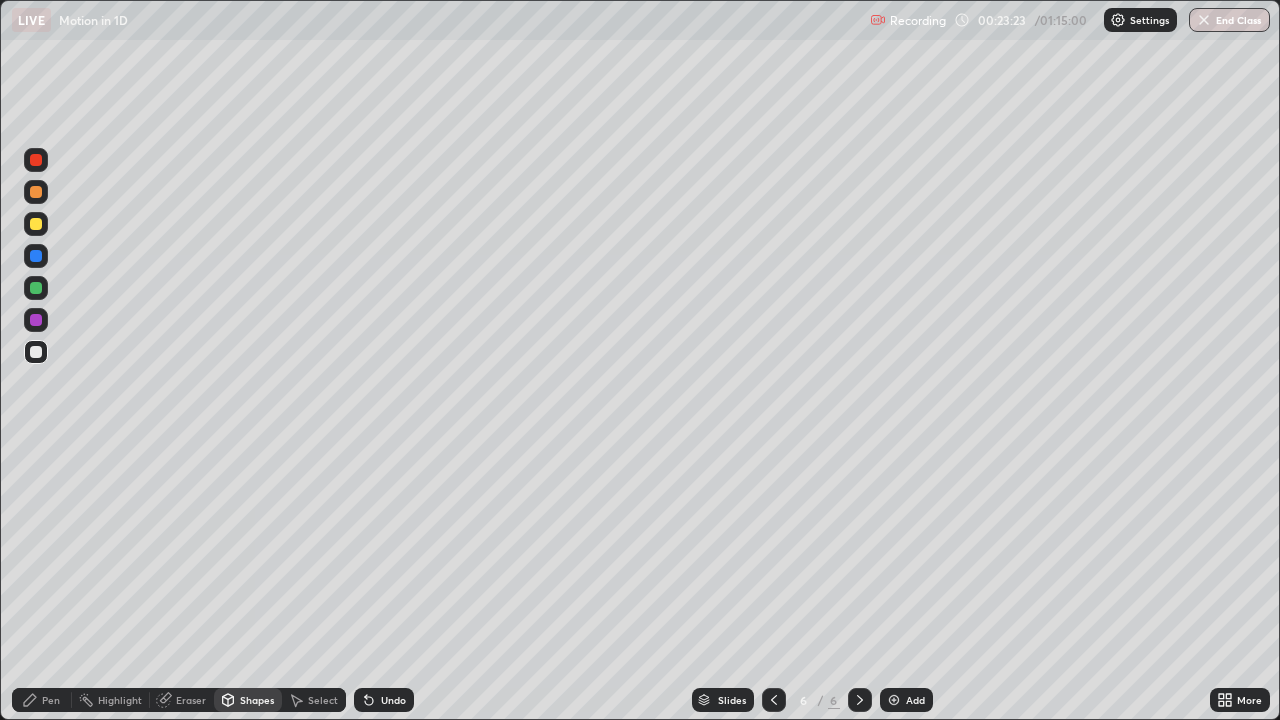 click on "Pen" at bounding box center (51, 700) 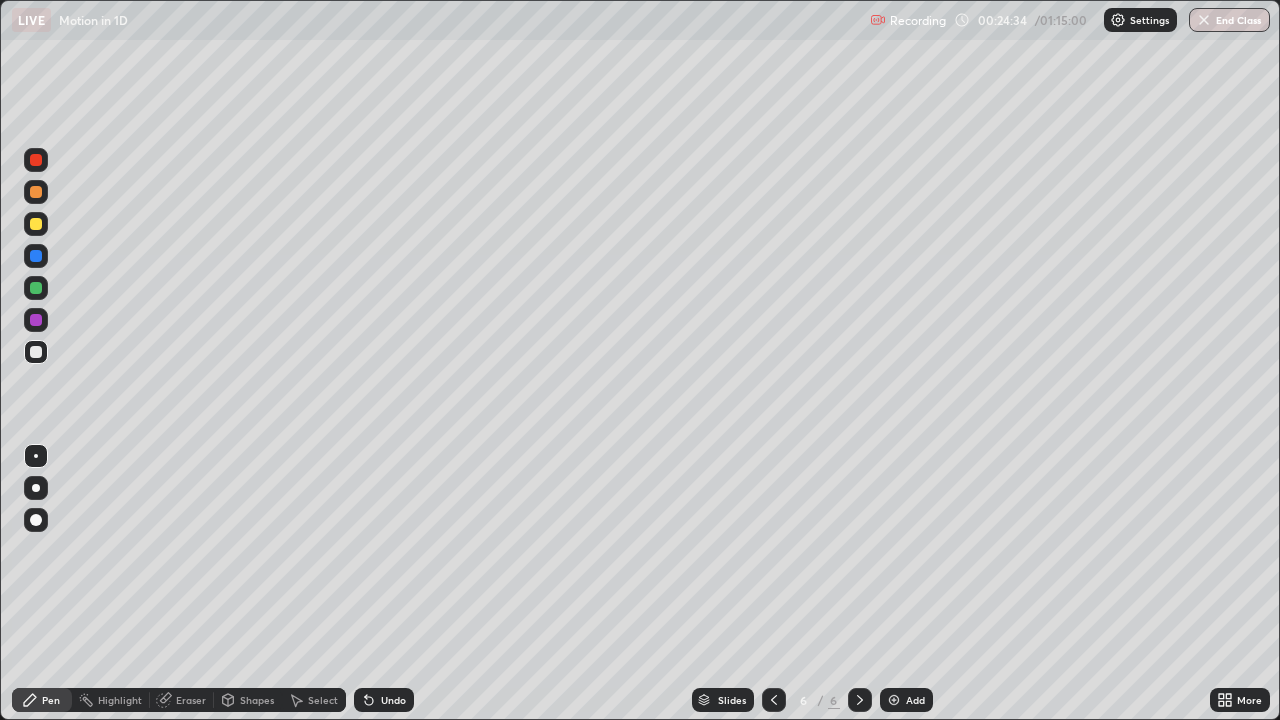click on "Shapes" at bounding box center [257, 700] 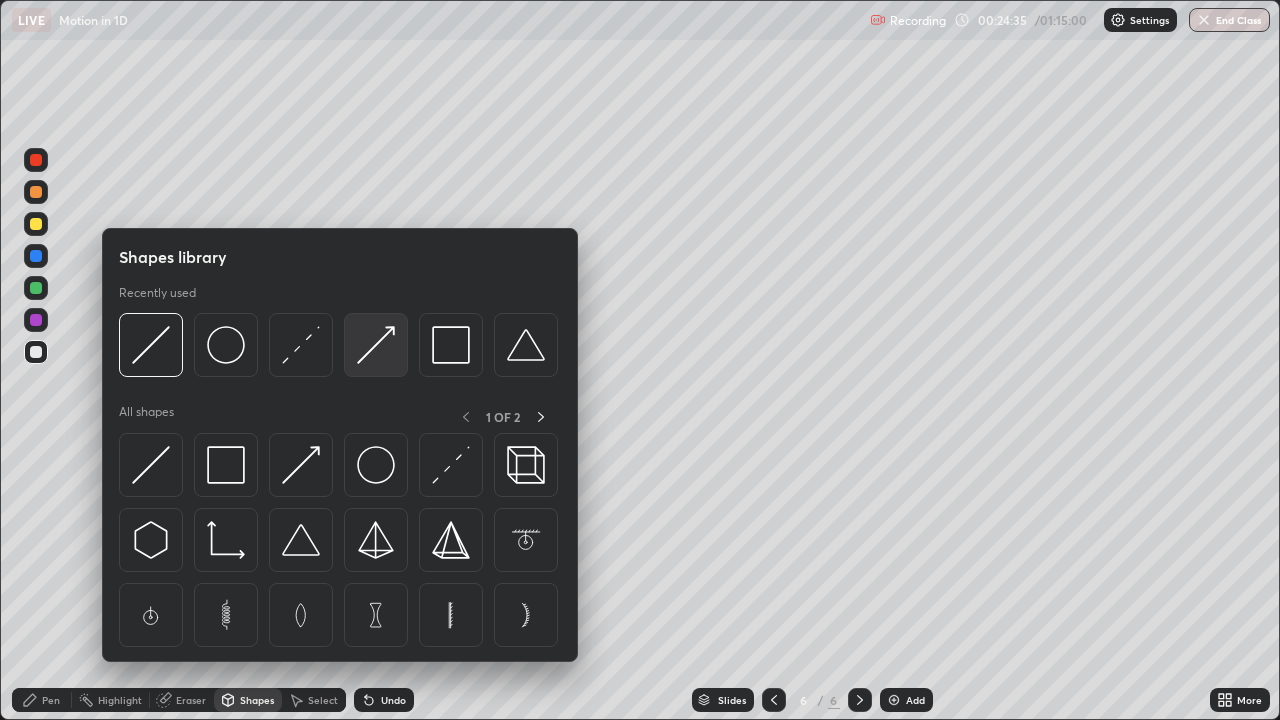 click at bounding box center [376, 345] 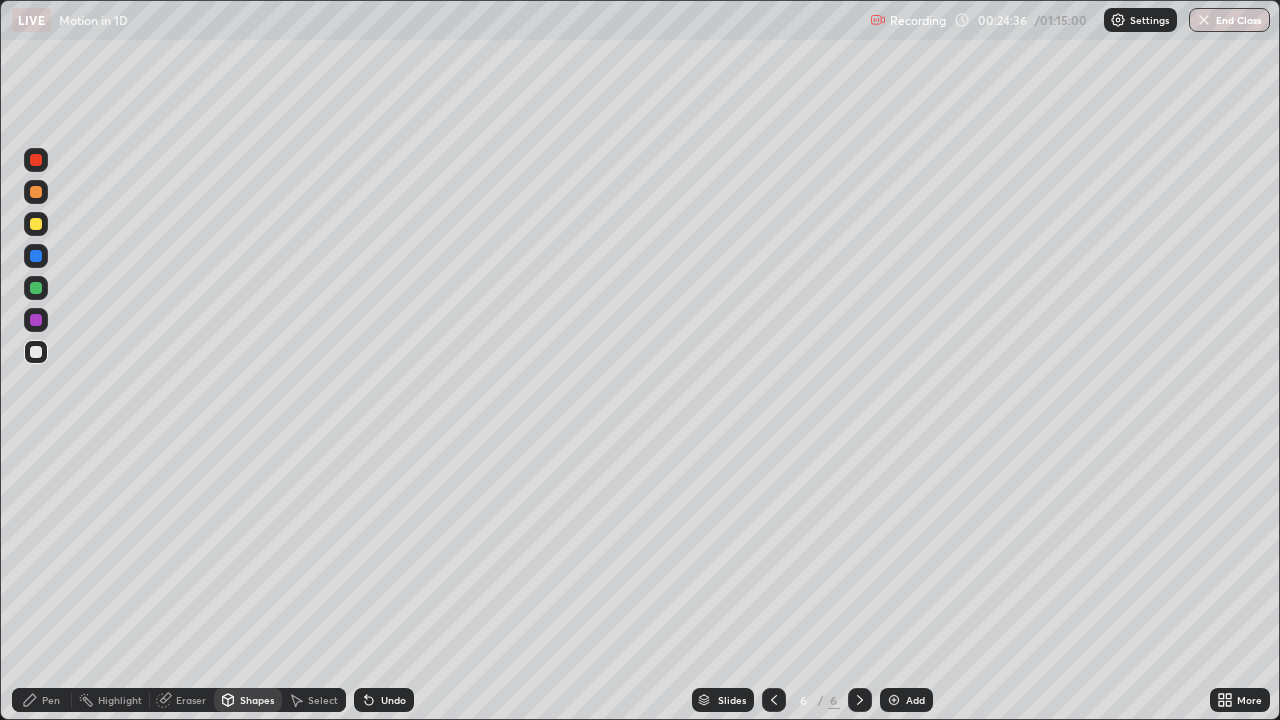 click at bounding box center [36, 224] 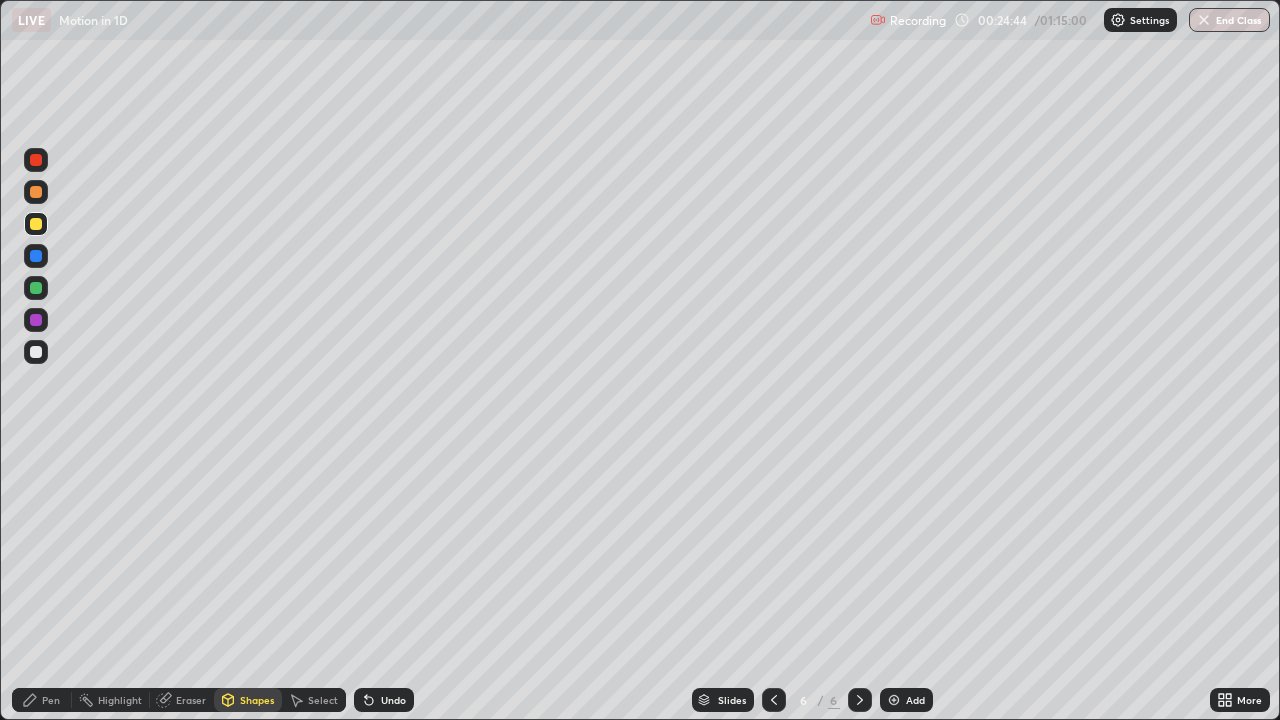 click 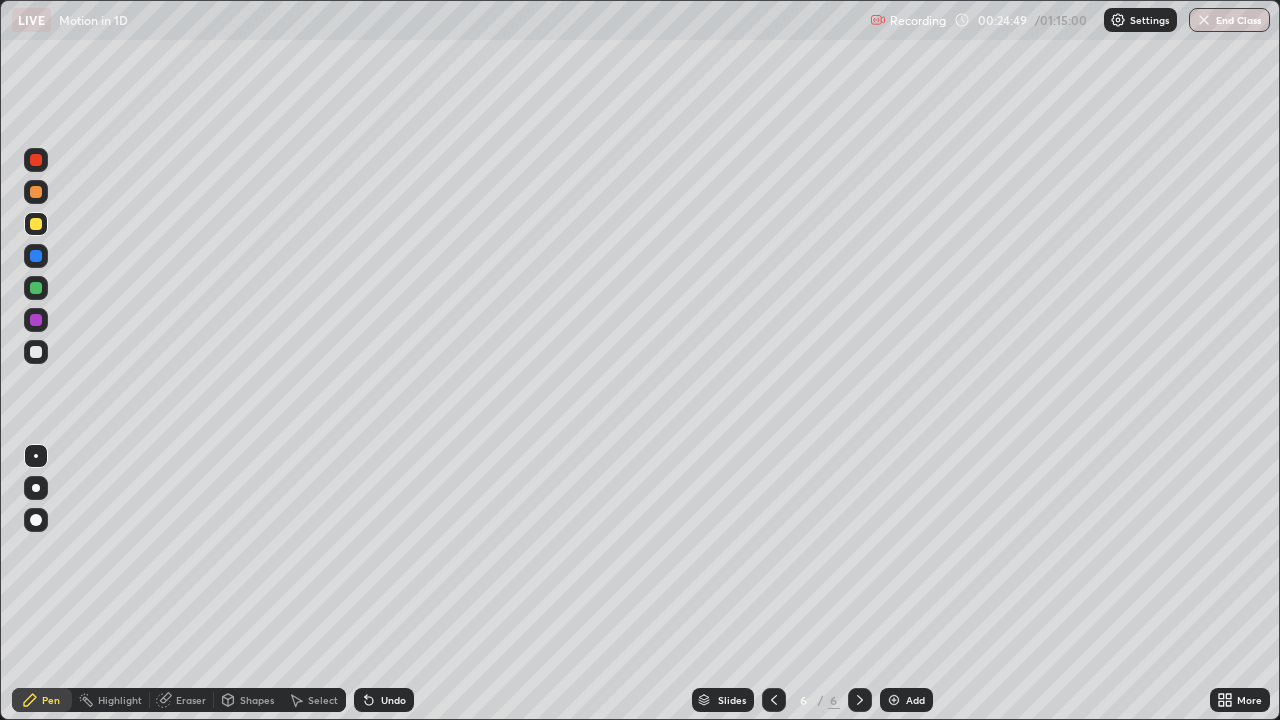 click on "Add" at bounding box center (906, 700) 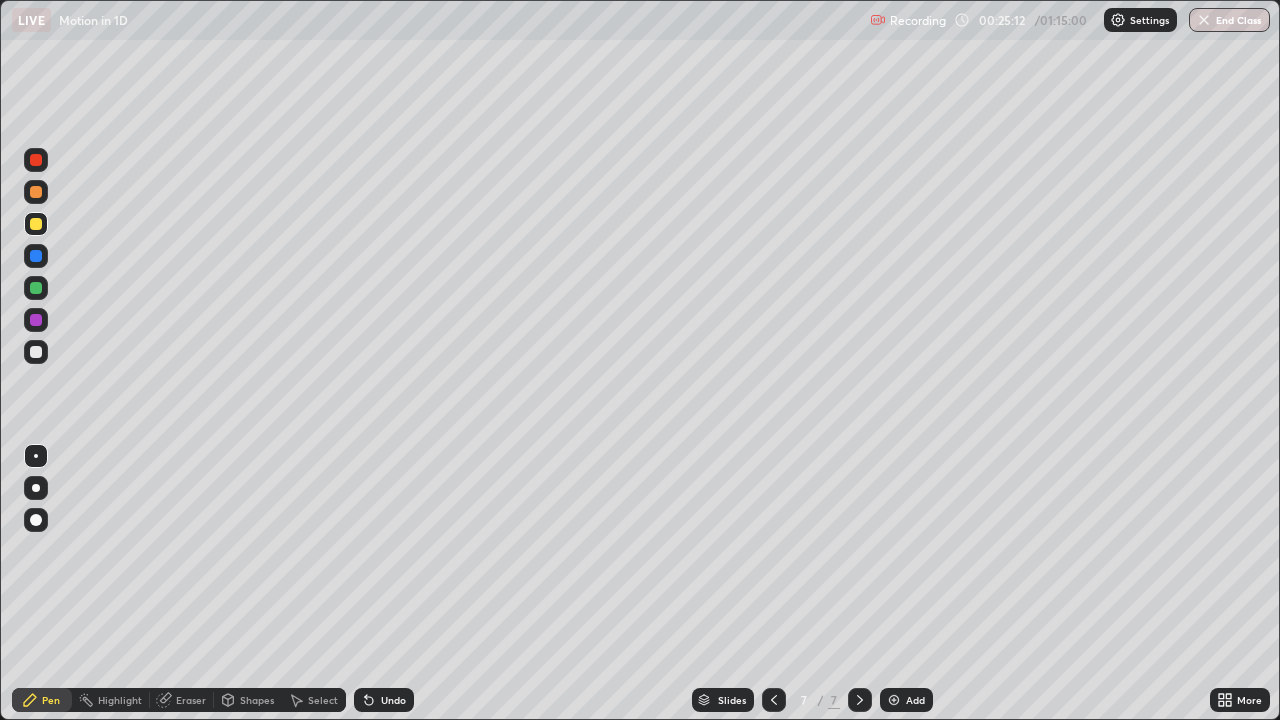 click at bounding box center [774, 700] 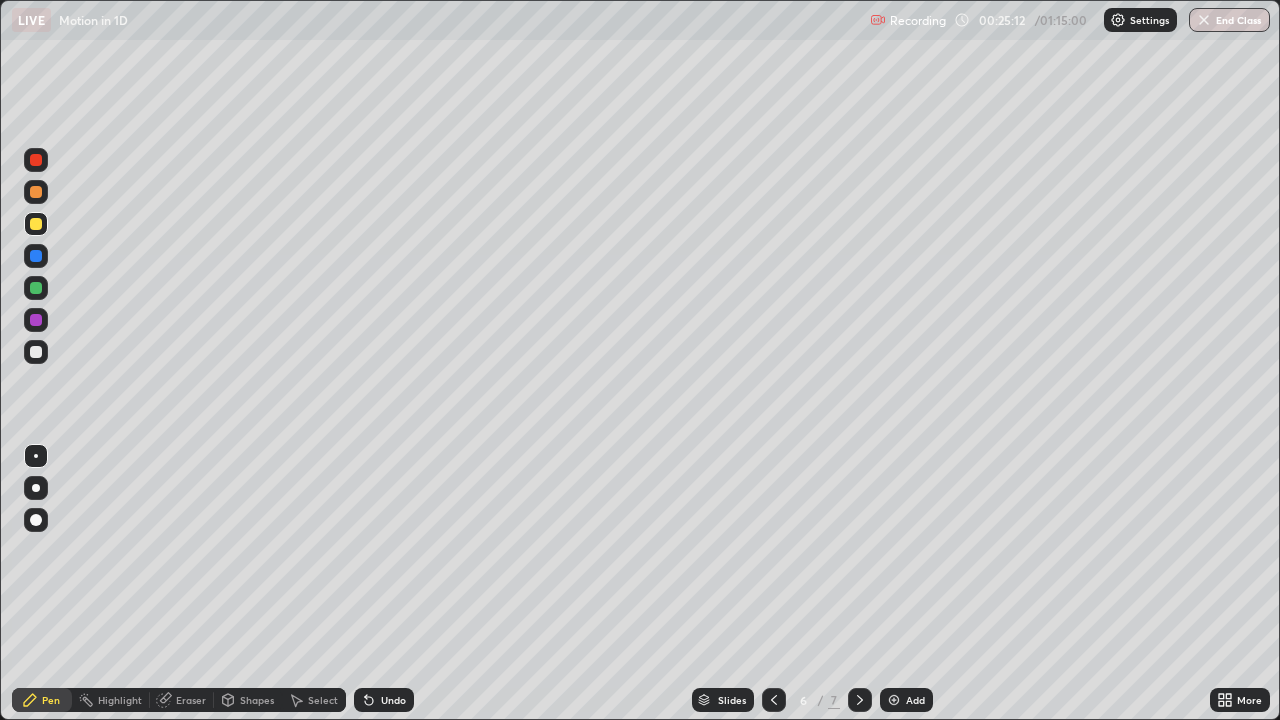 click 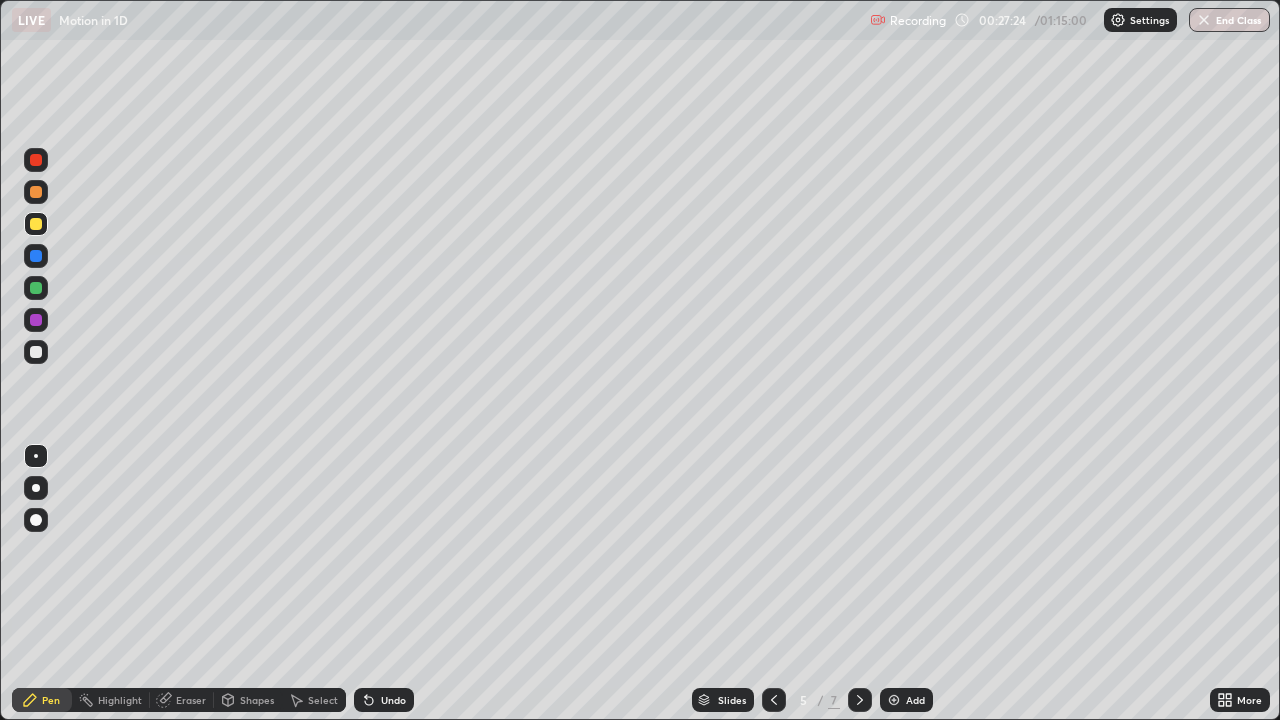 click at bounding box center (894, 700) 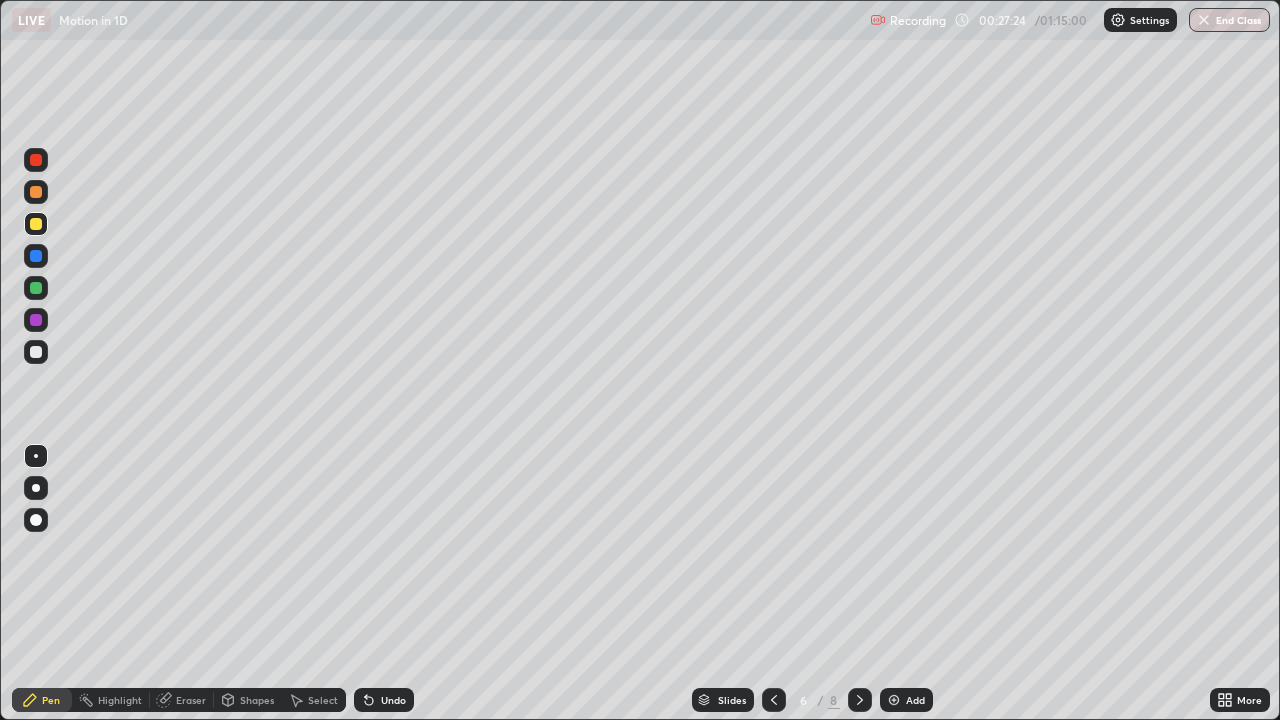 click on "Shapes" at bounding box center (257, 700) 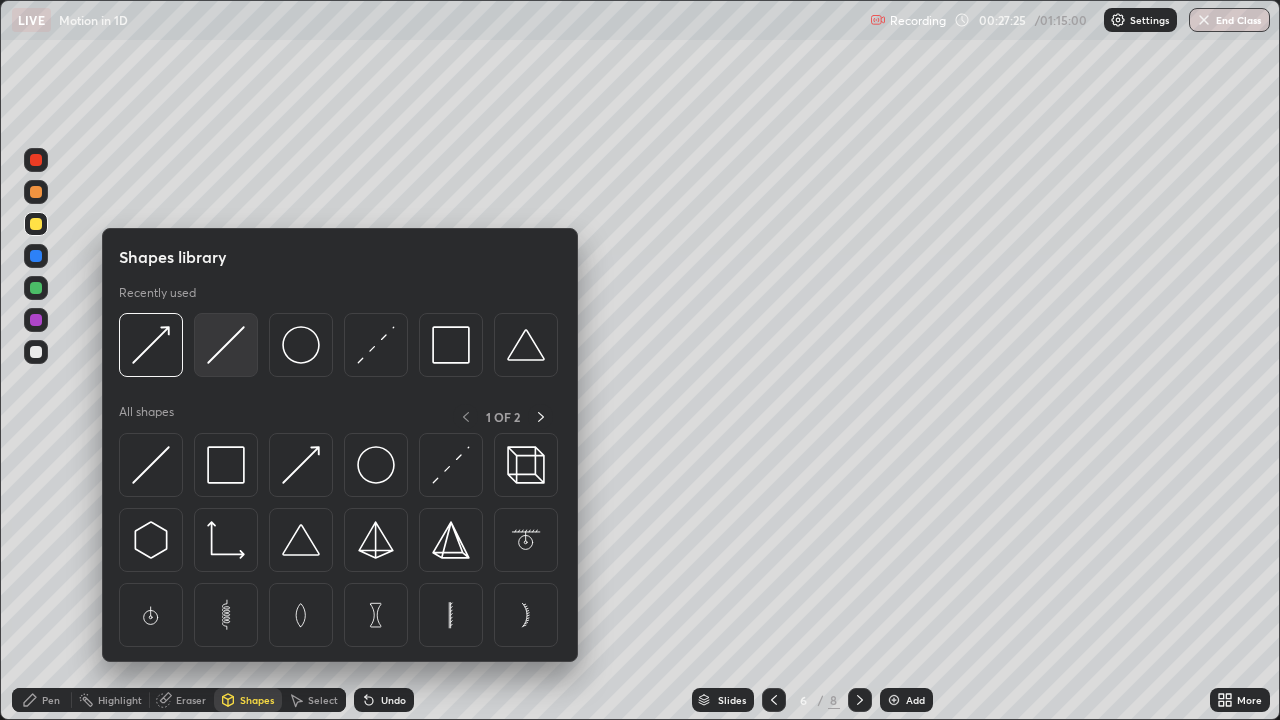 click at bounding box center [226, 345] 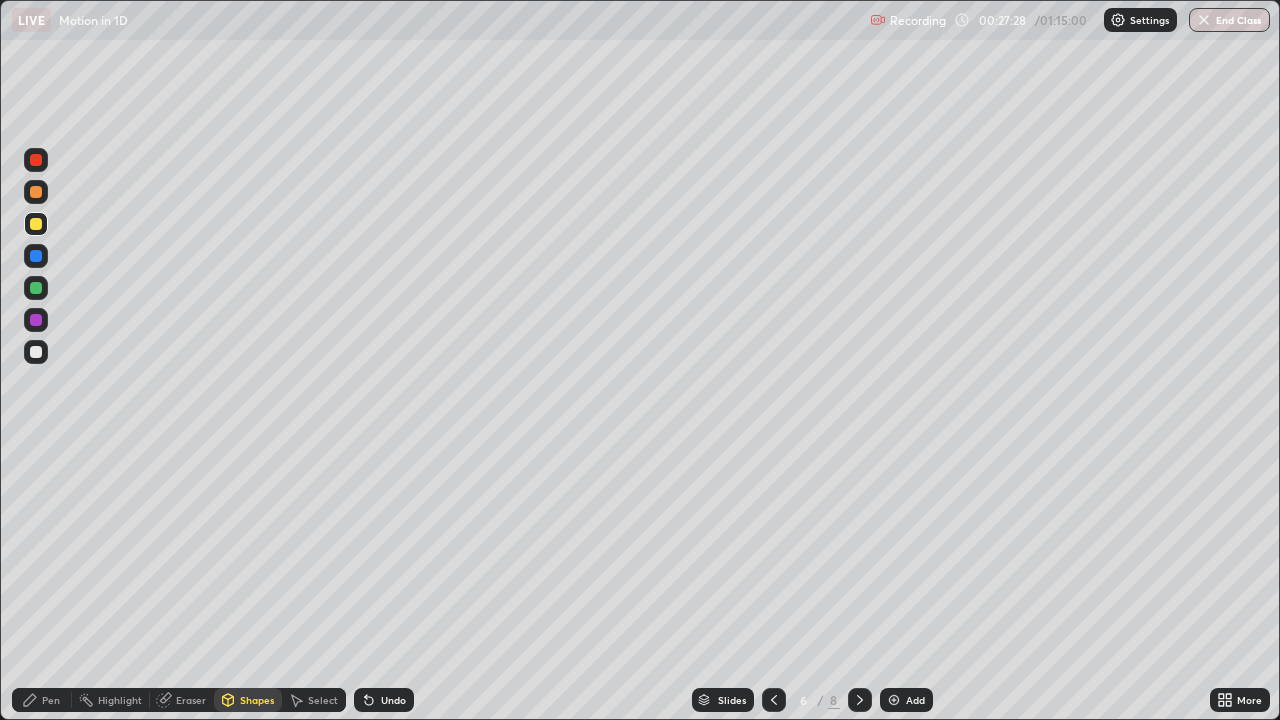 click on "Pen" at bounding box center (42, 700) 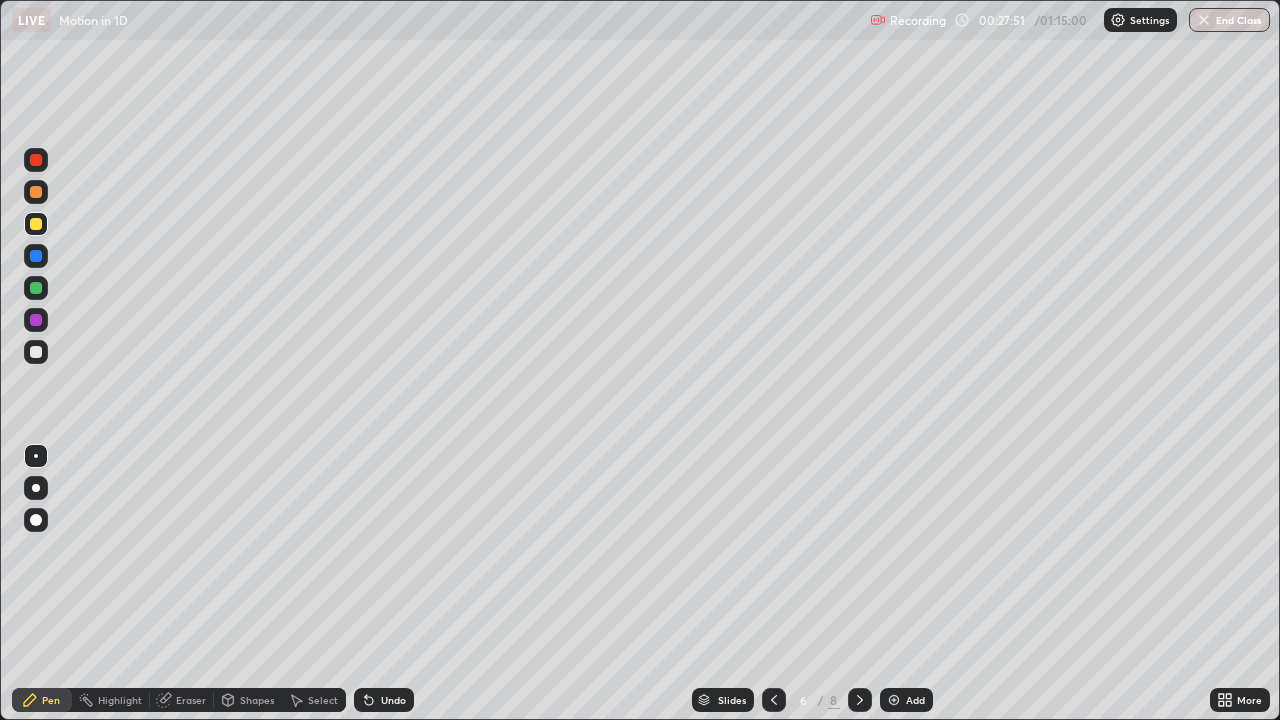 click at bounding box center [774, 700] 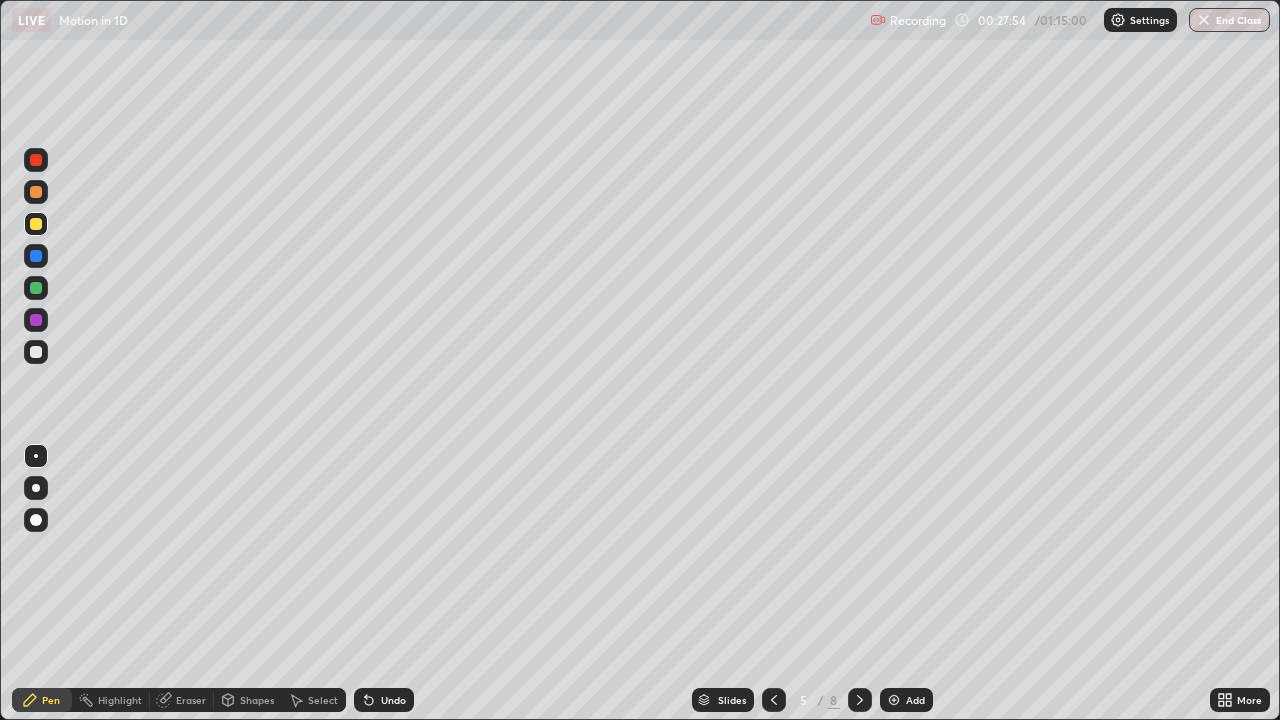 click 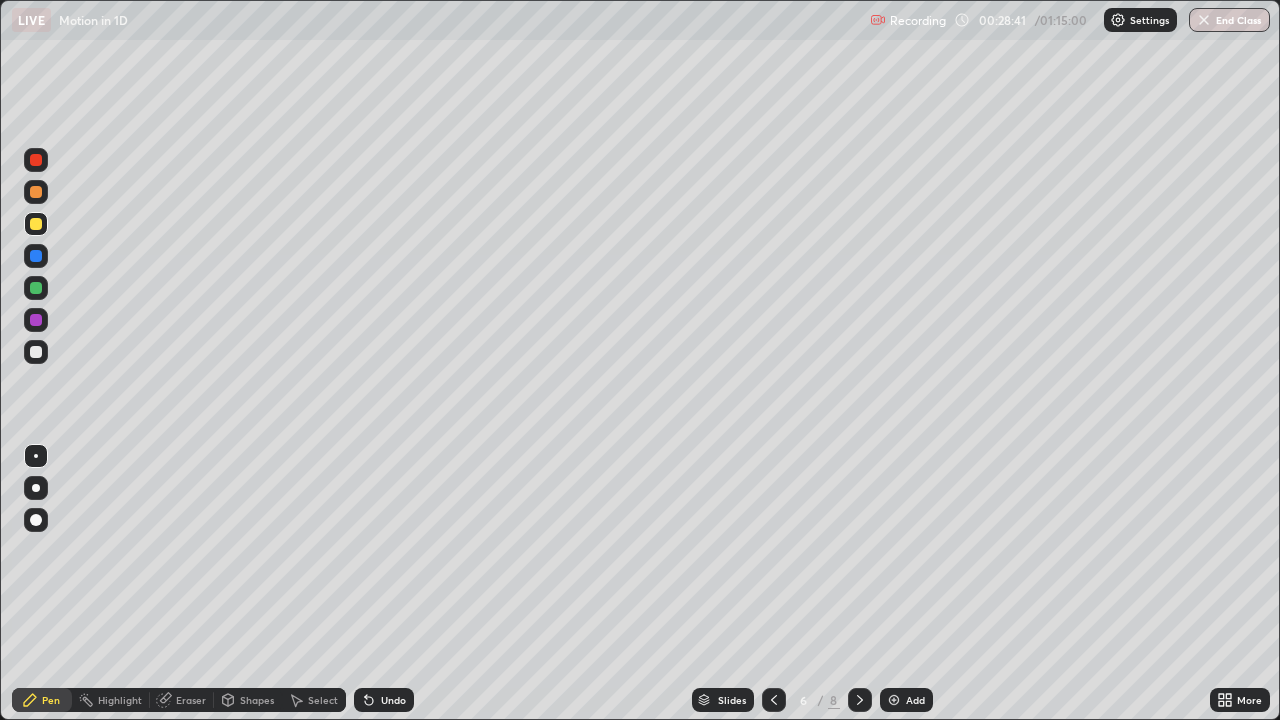 click 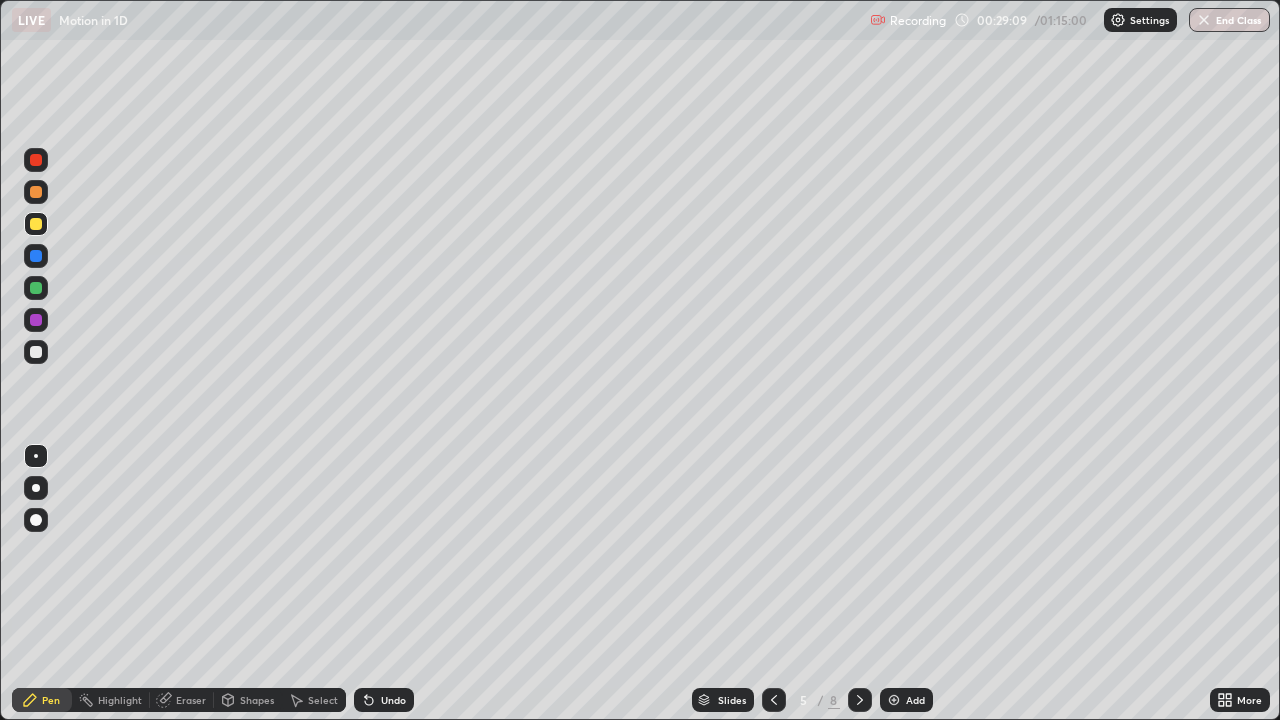 click on "Add" at bounding box center (906, 700) 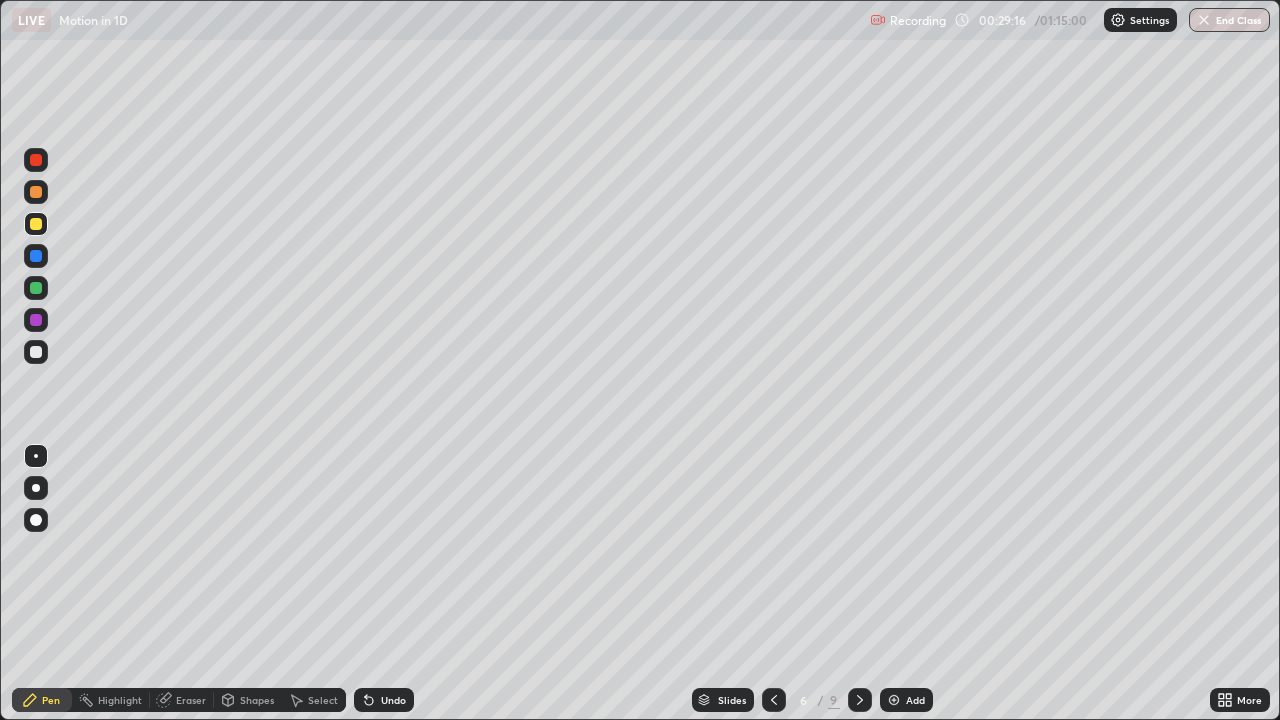 click at bounding box center (774, 700) 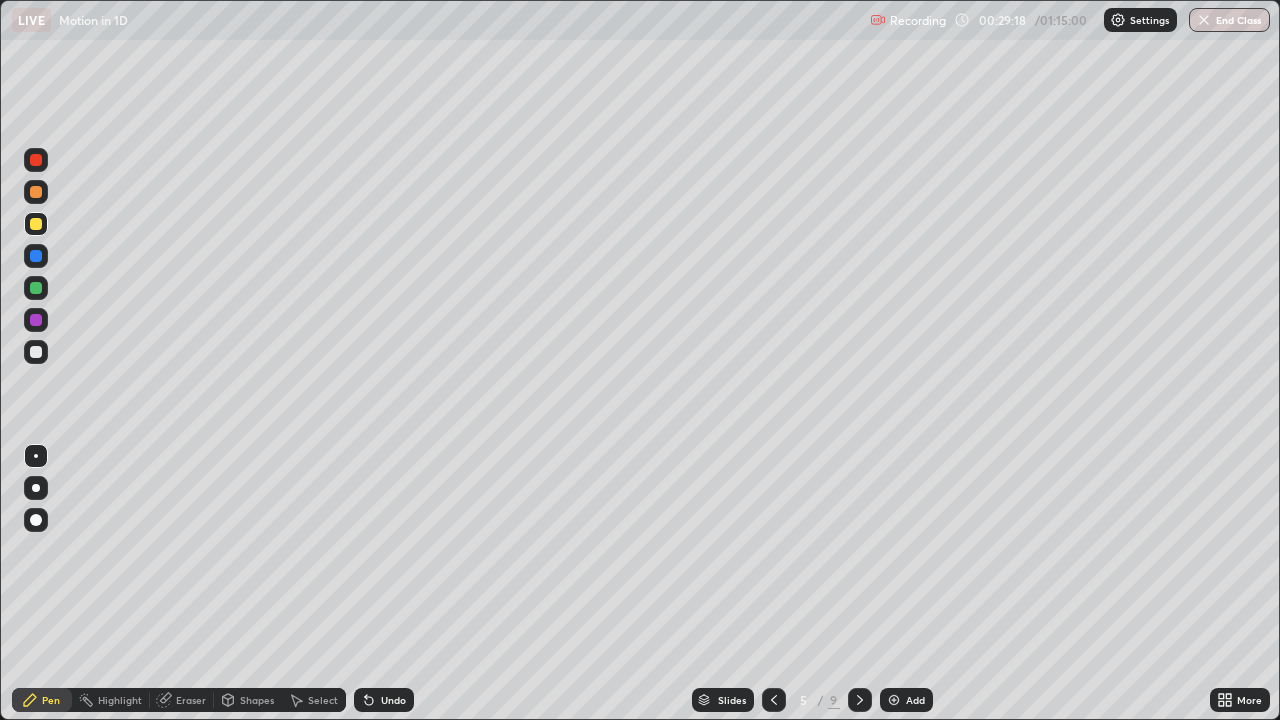 click 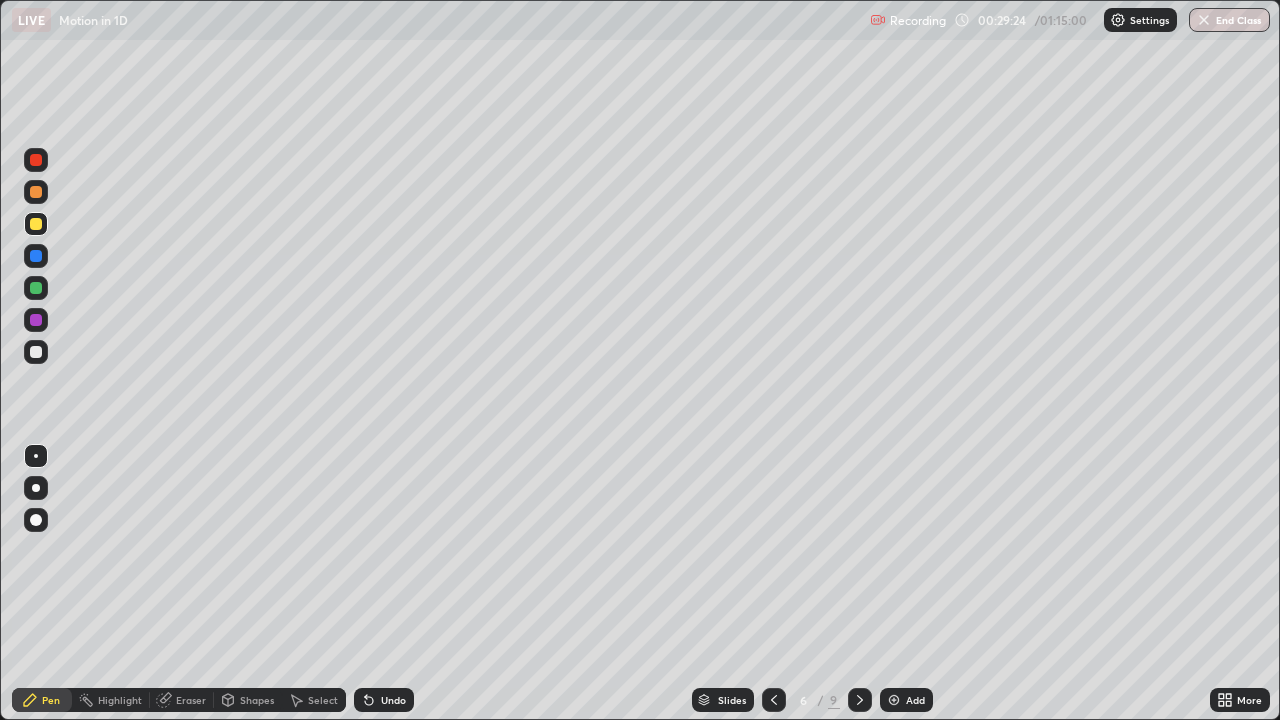 click 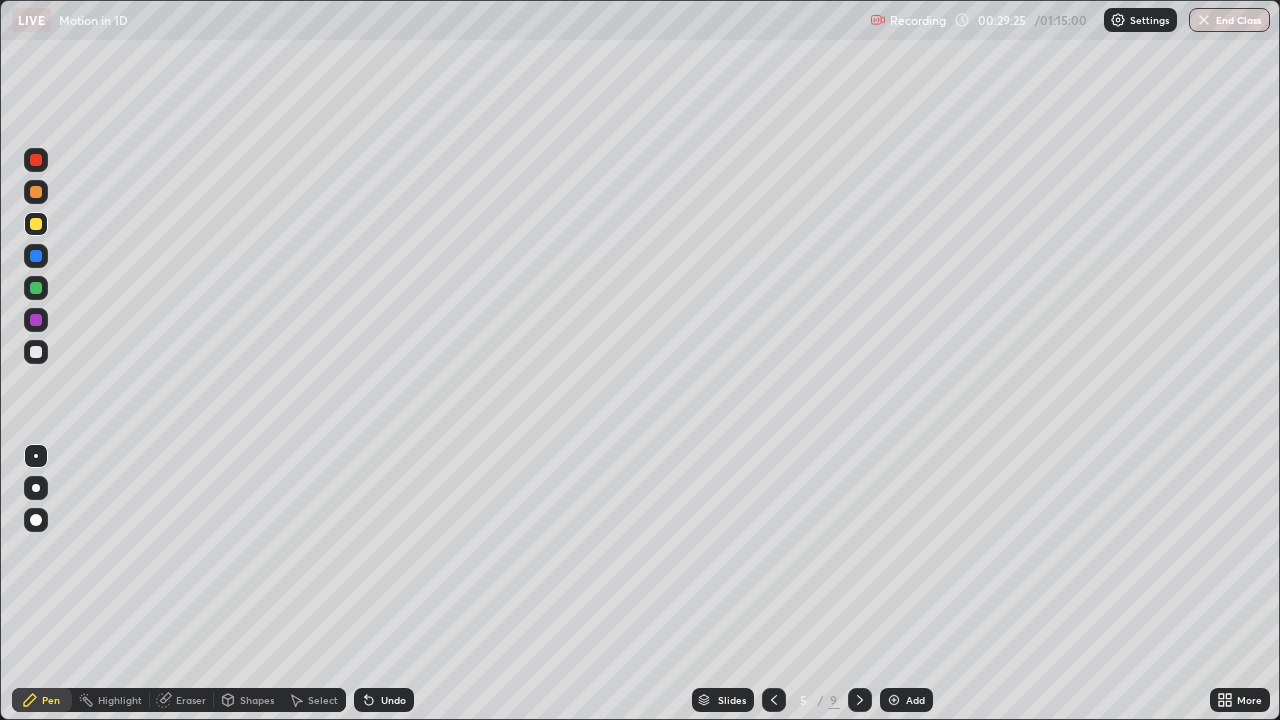 click 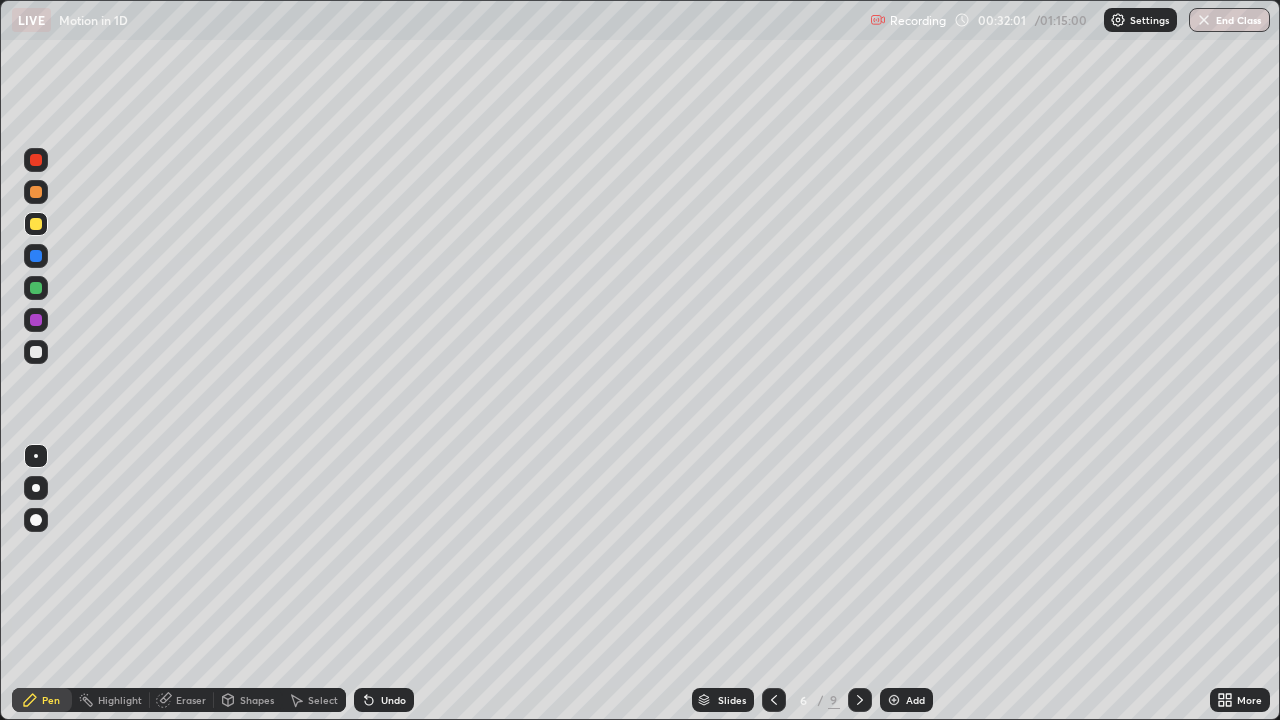 click 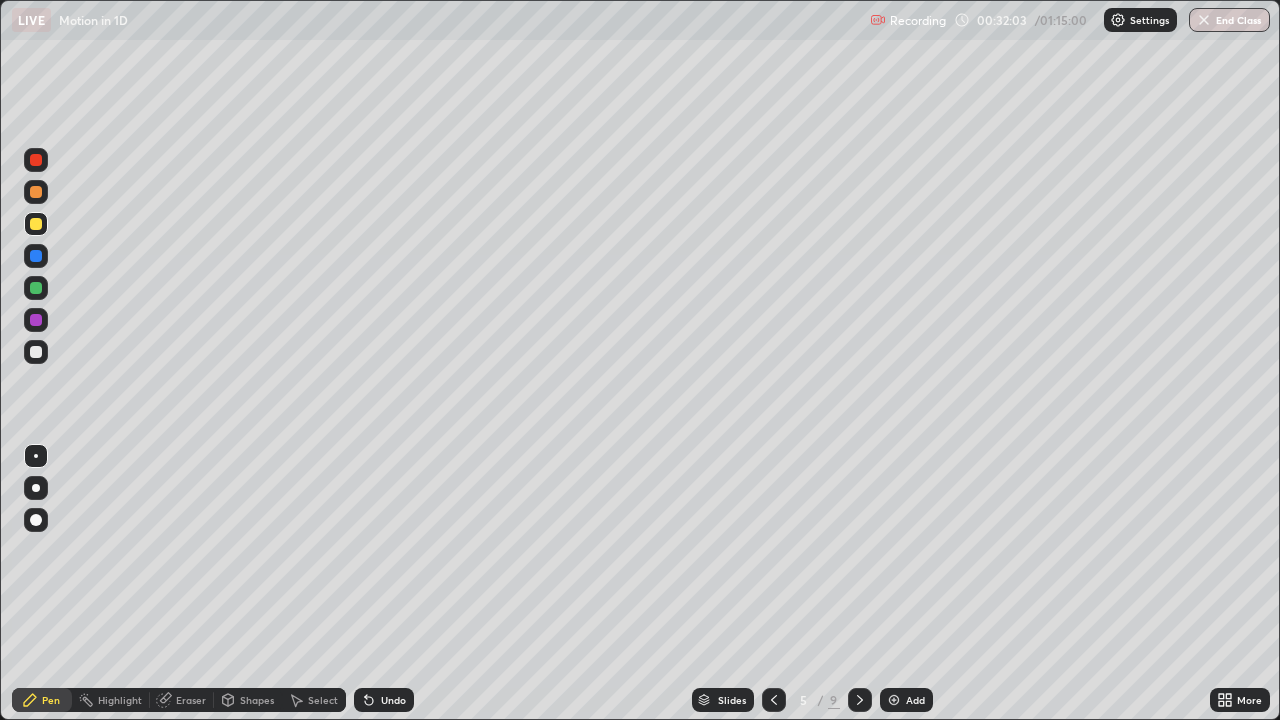 click 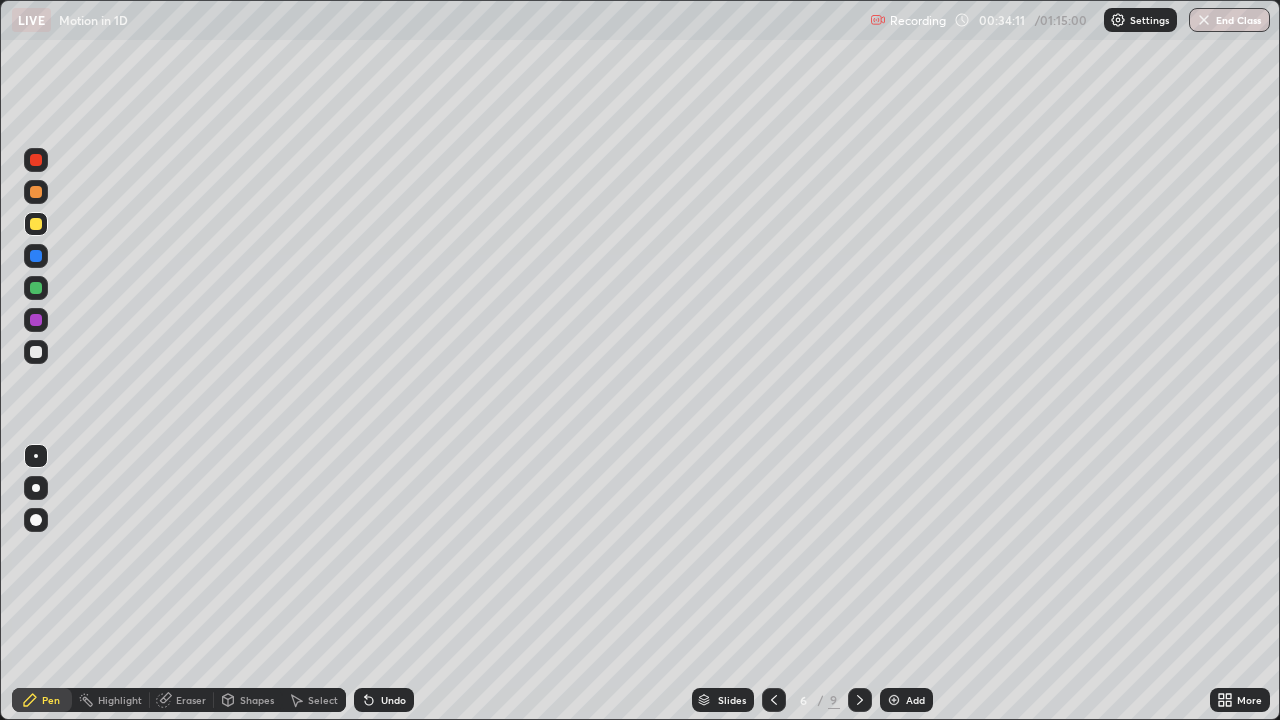 click 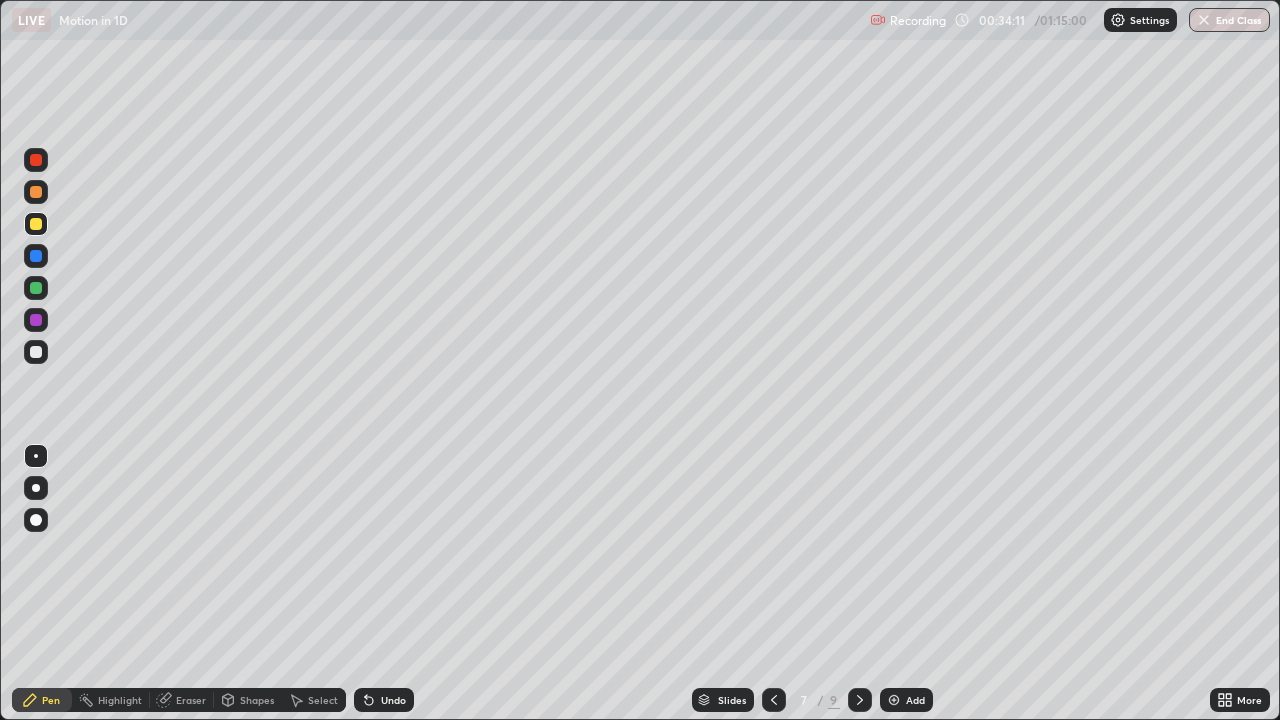 click 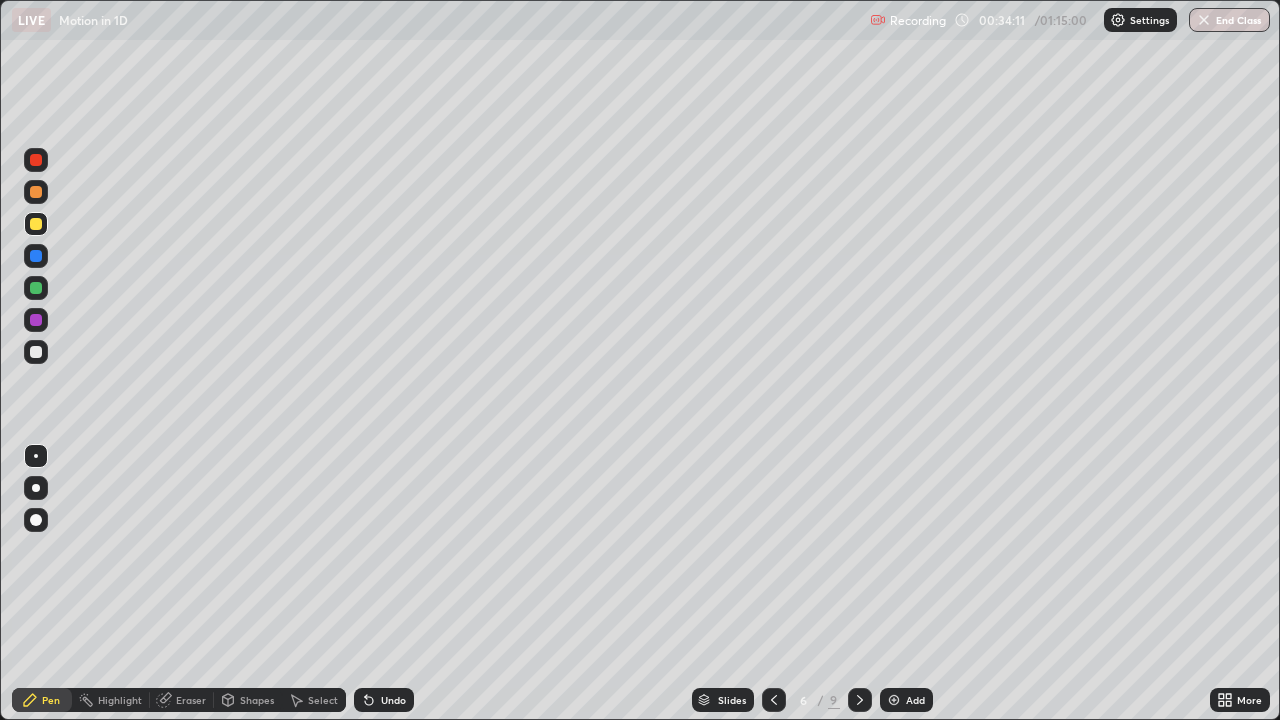 click 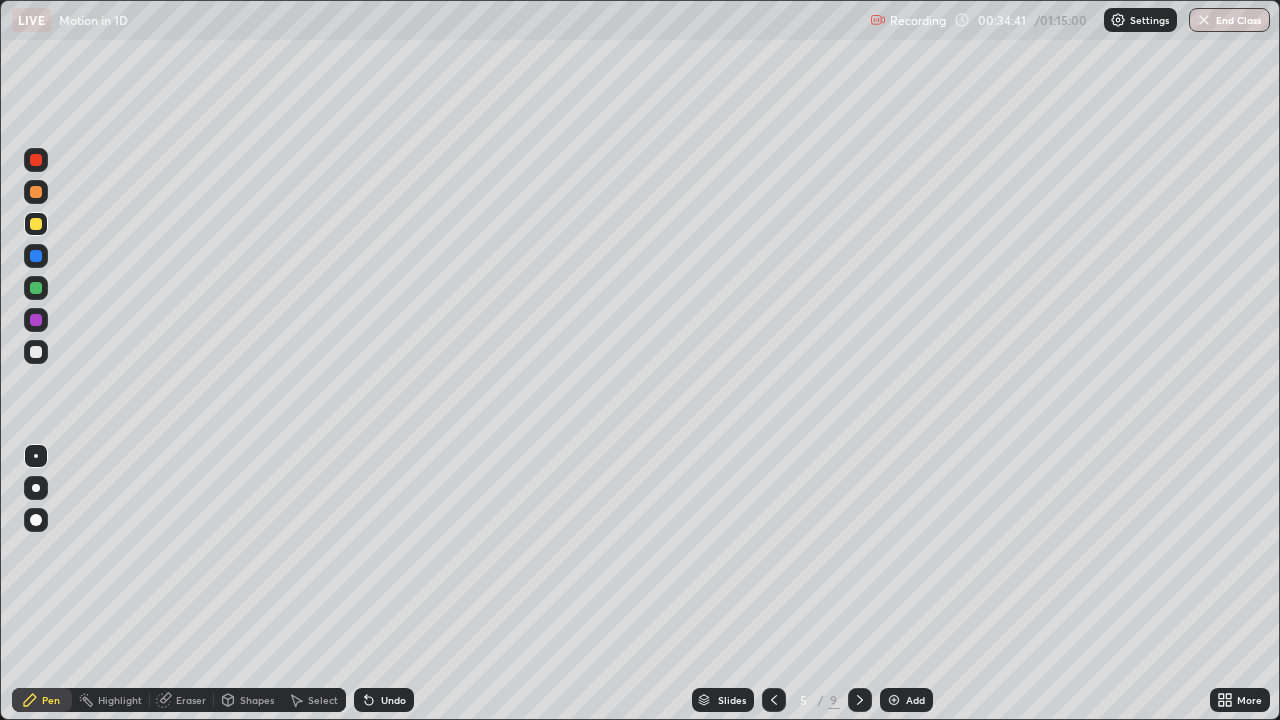 click at bounding box center (894, 700) 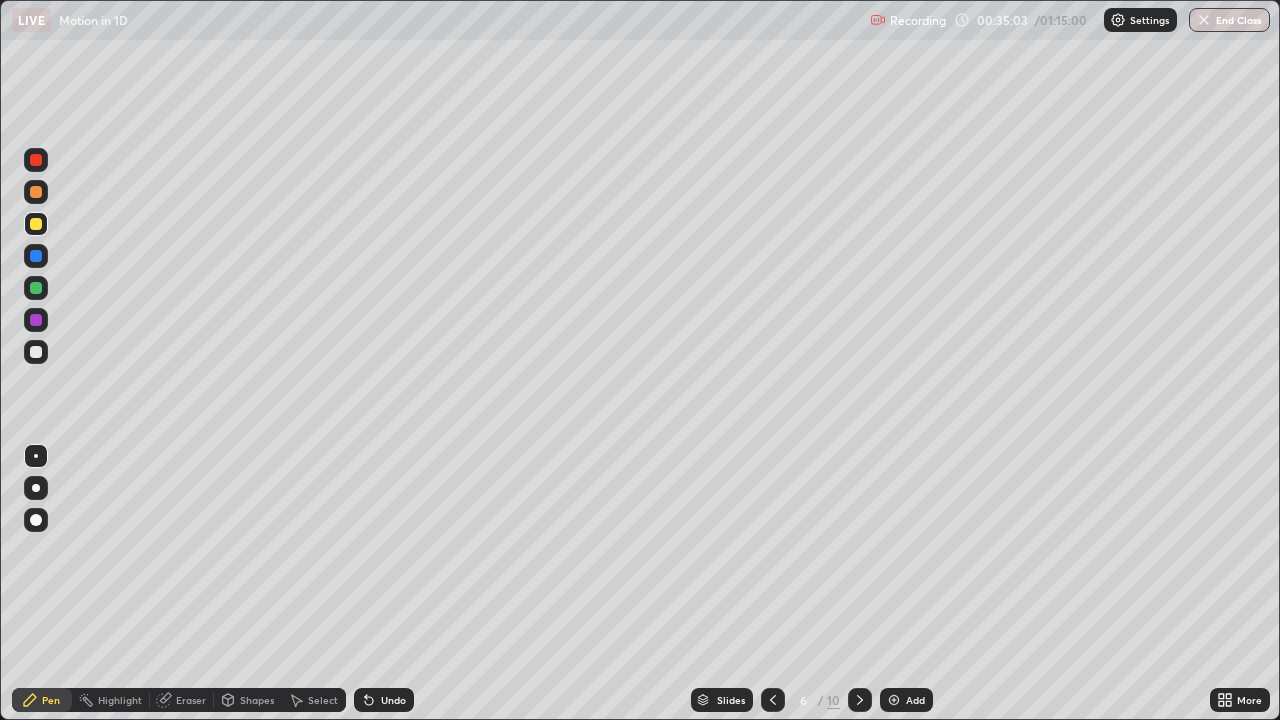 click at bounding box center (773, 700) 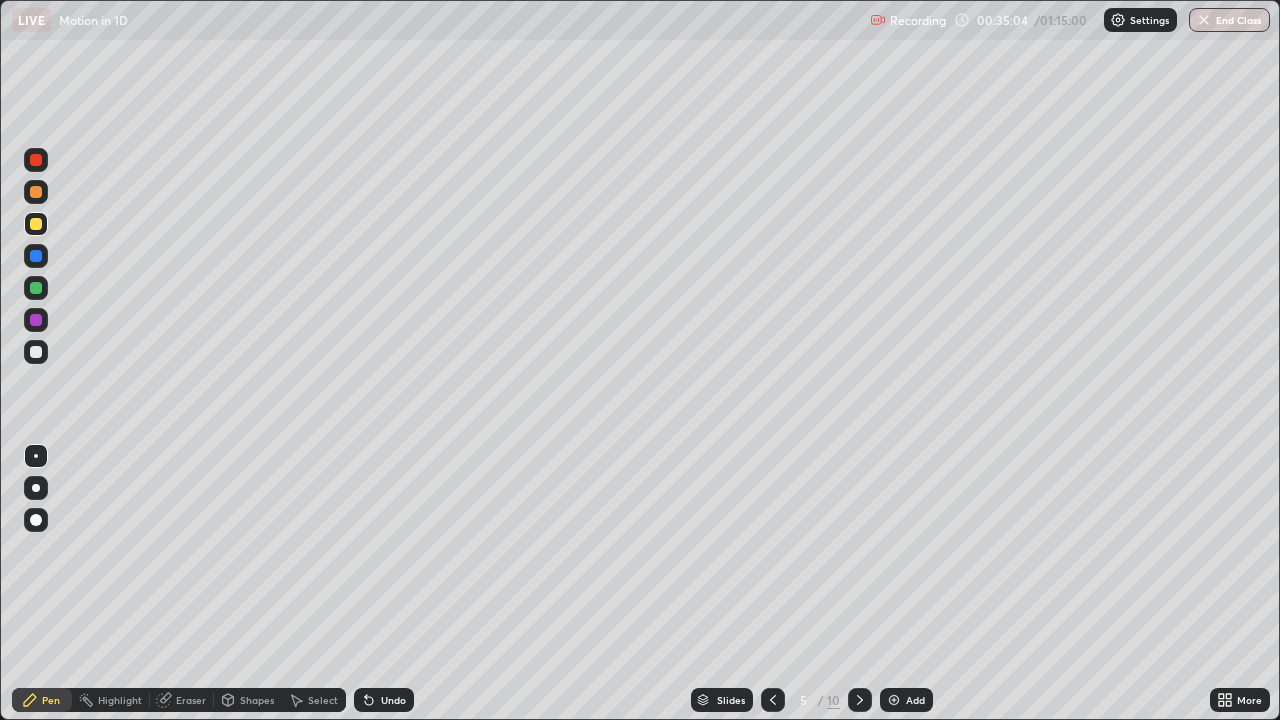 click at bounding box center (773, 700) 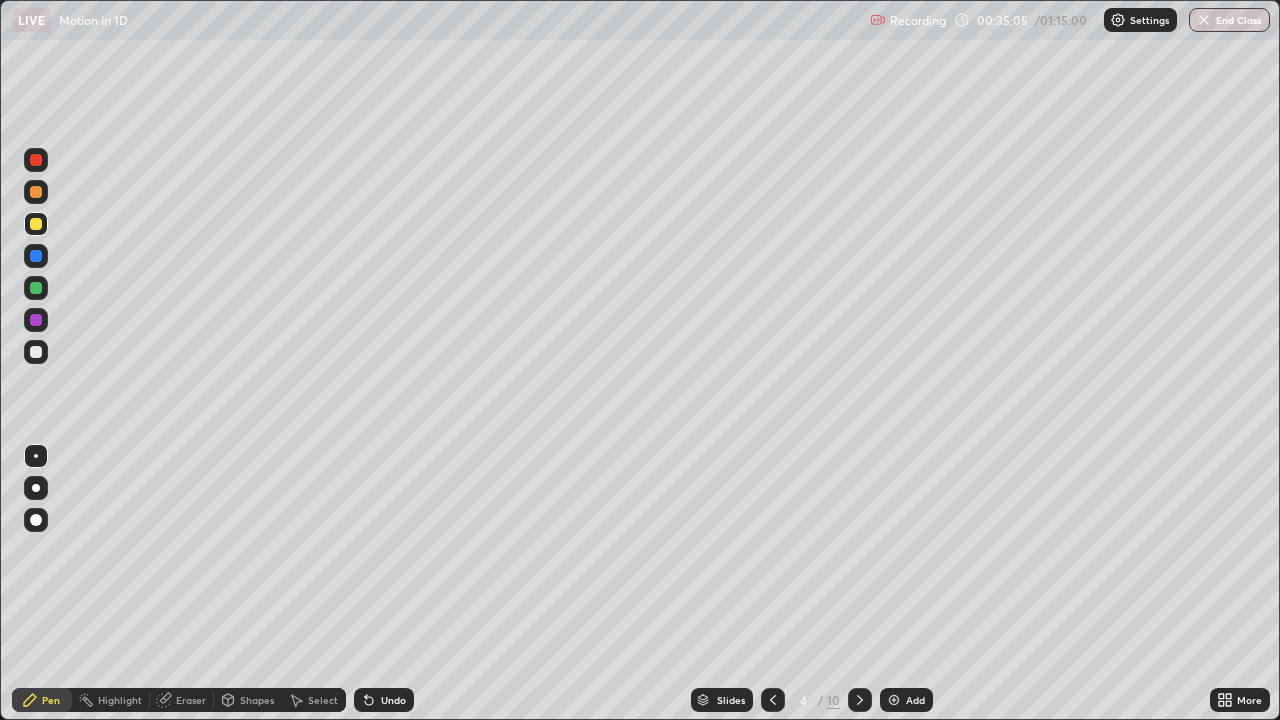 click 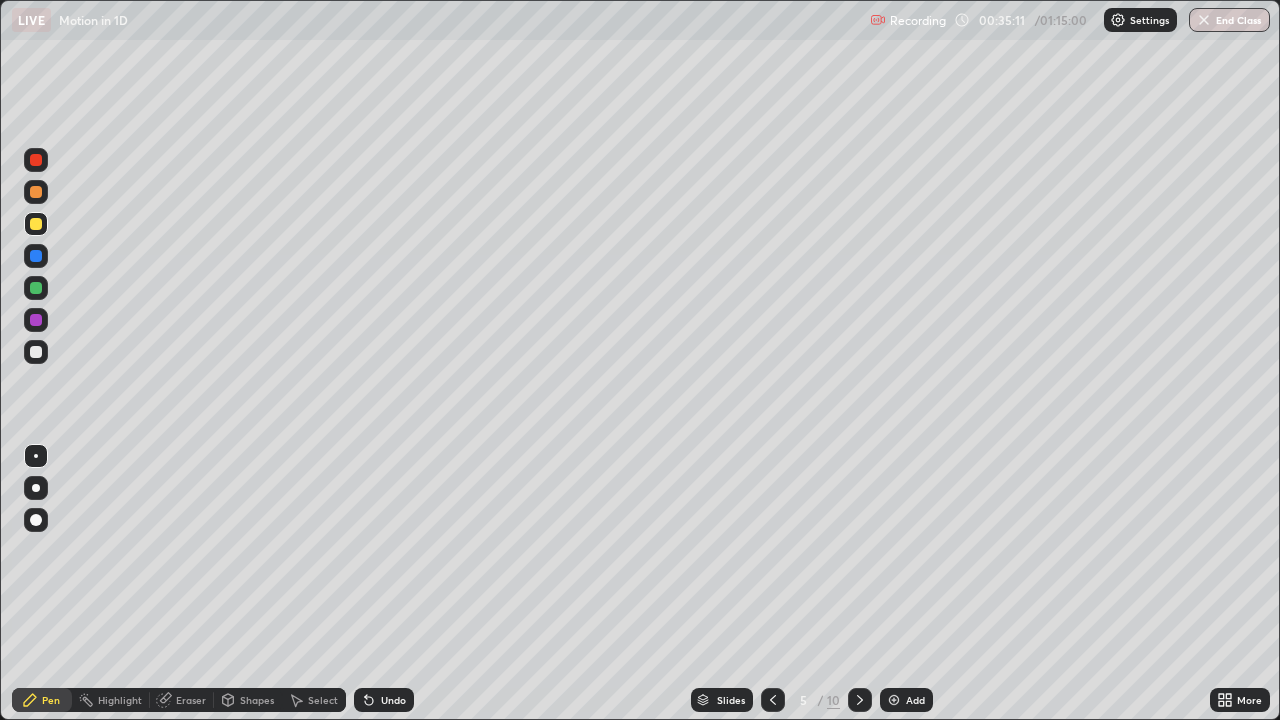 click on "Add" at bounding box center [915, 700] 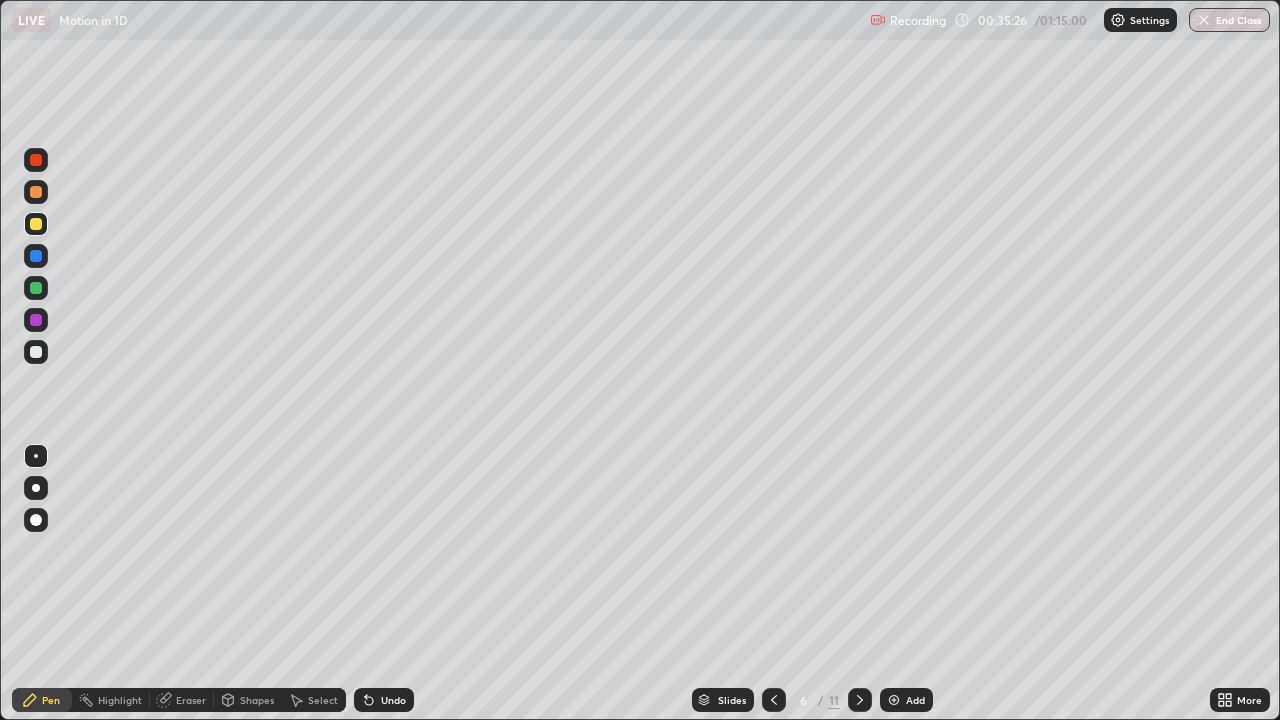 click on "Add" at bounding box center [906, 700] 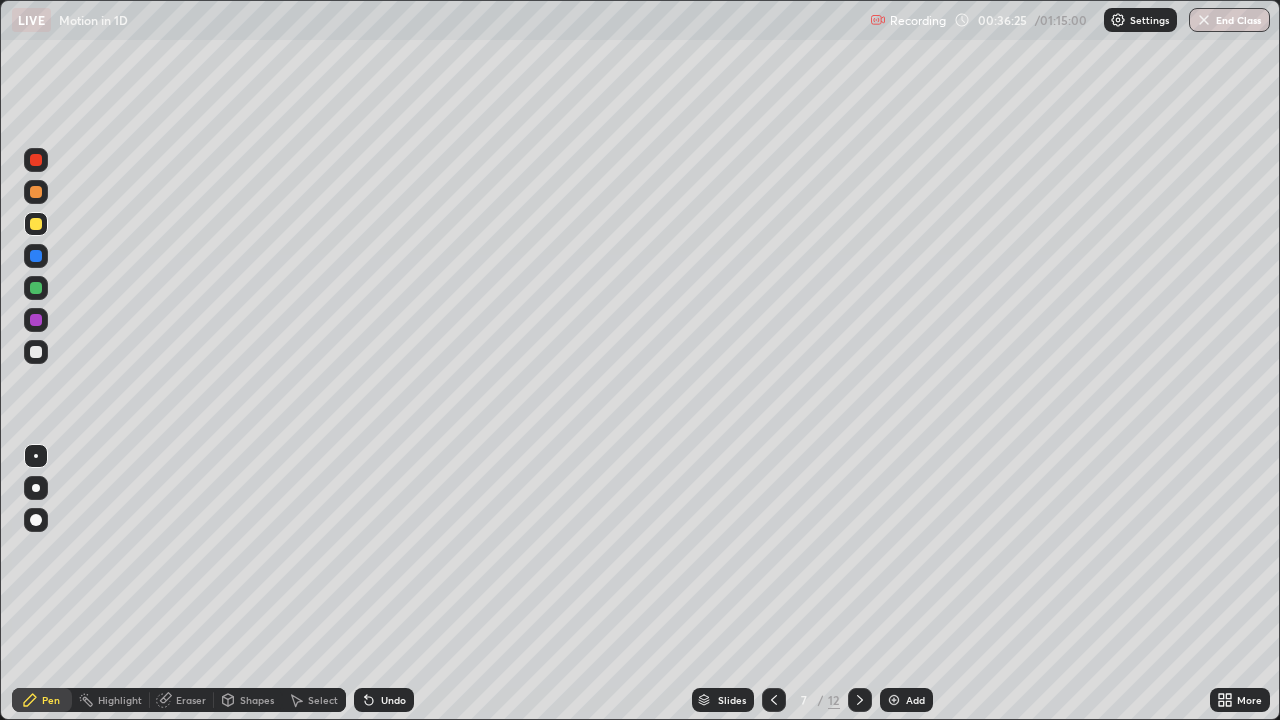 click at bounding box center (774, 700) 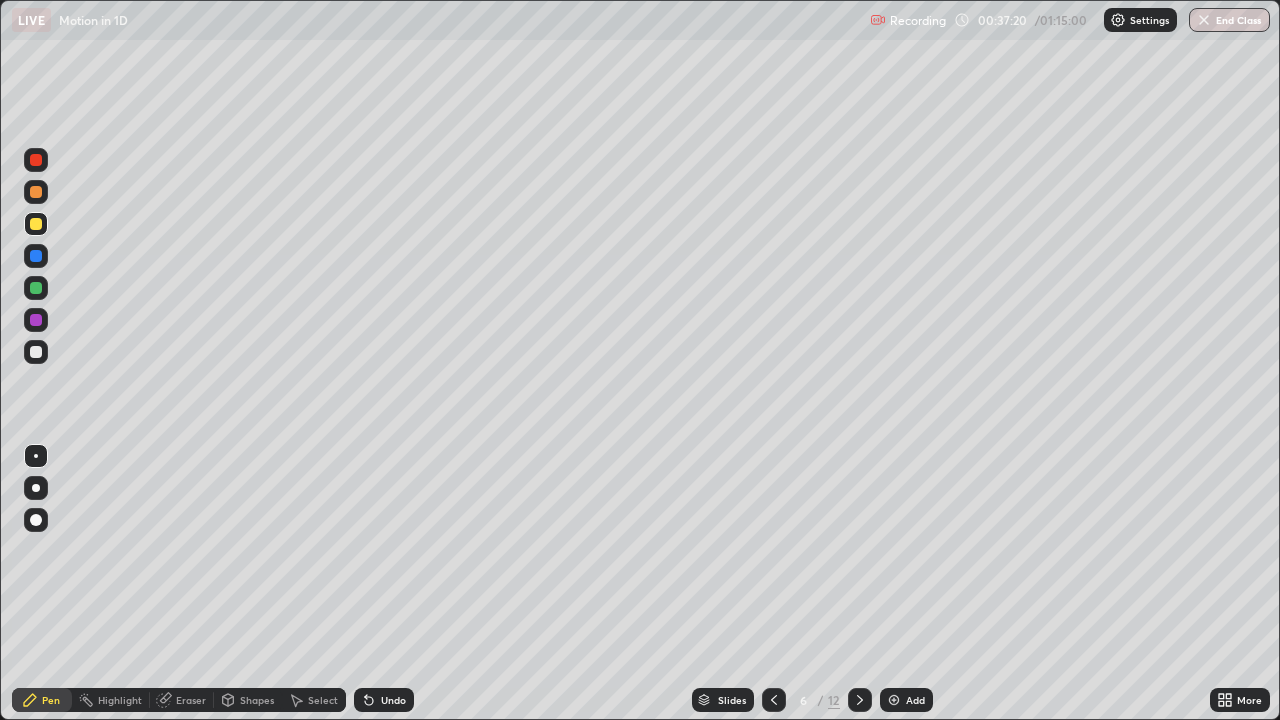 click 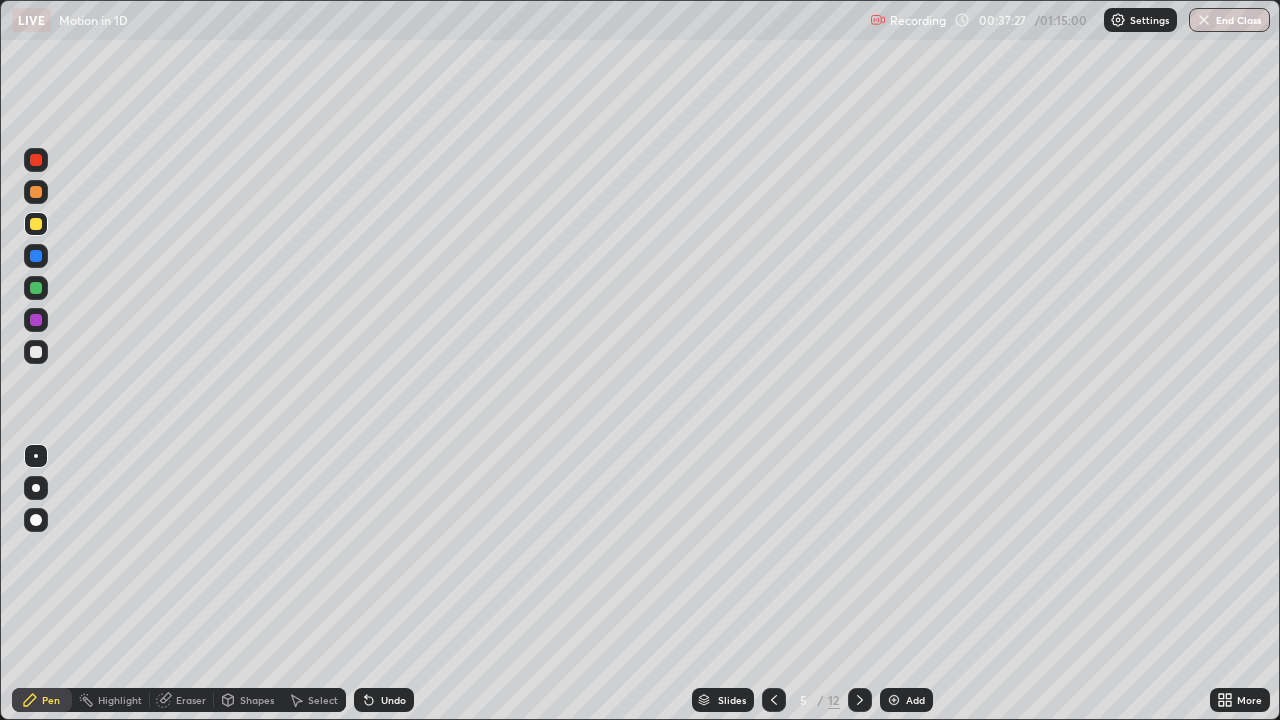 click 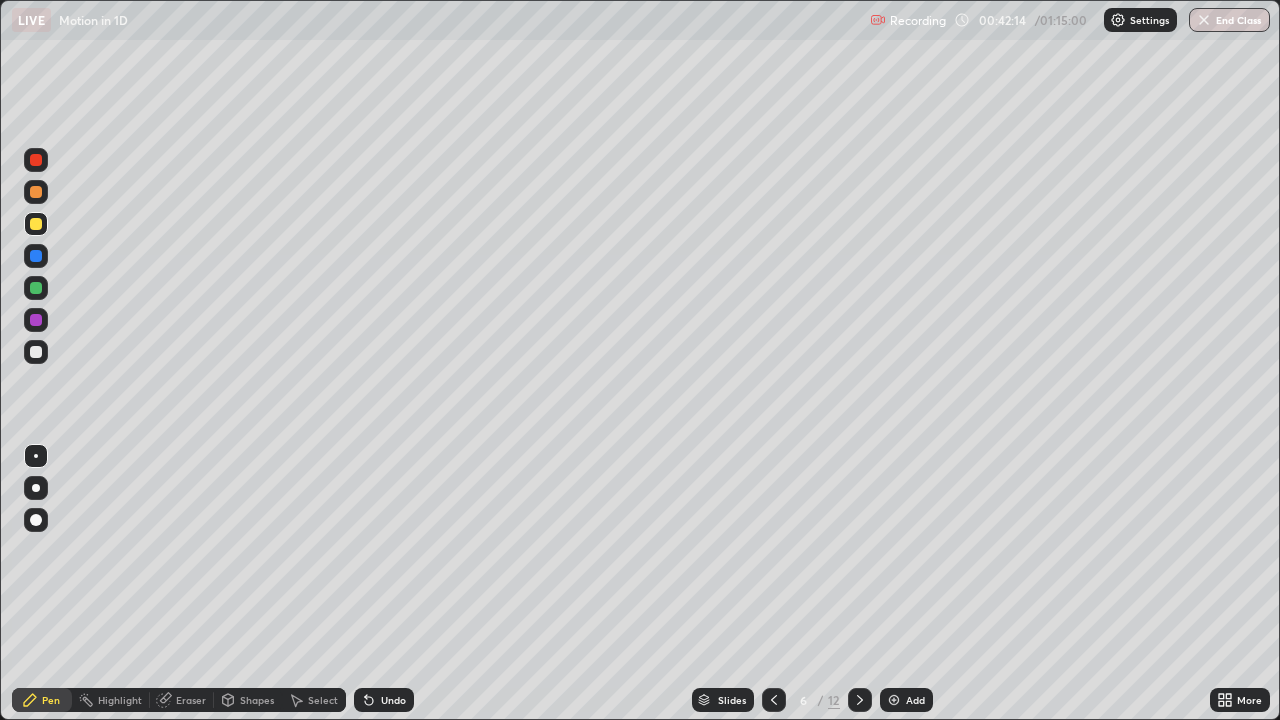 click 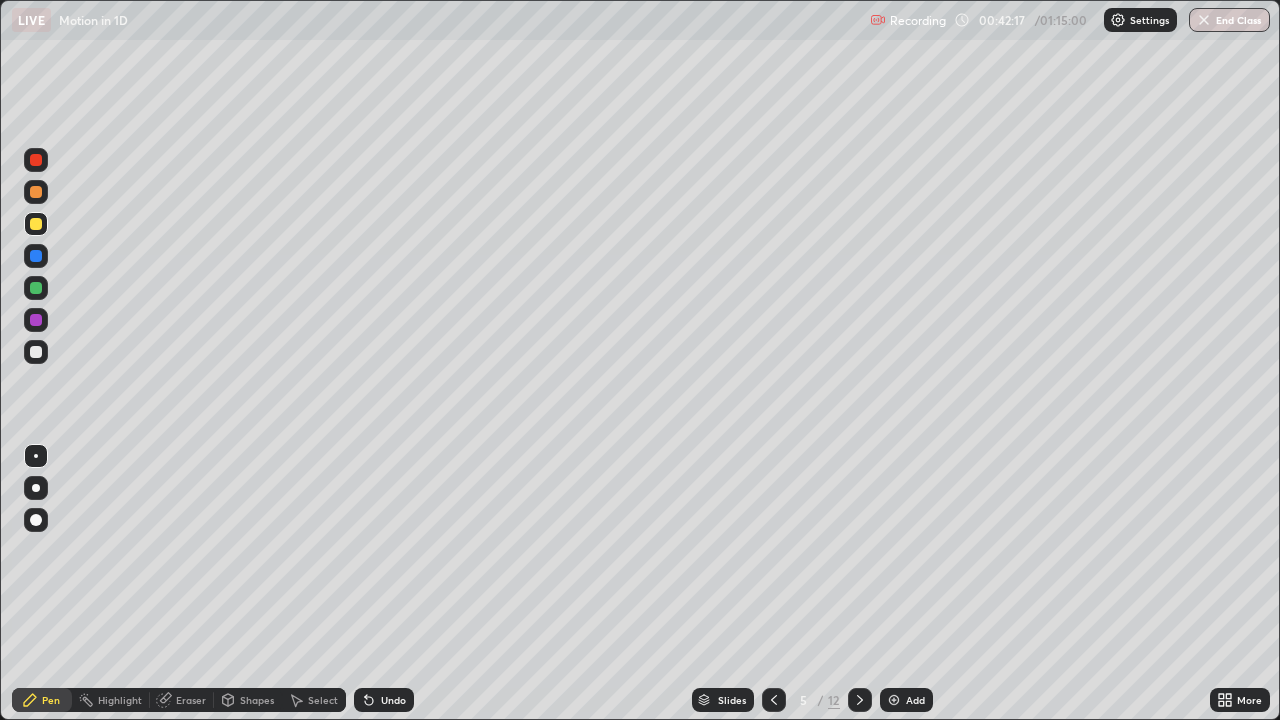 click on "Add" at bounding box center (915, 700) 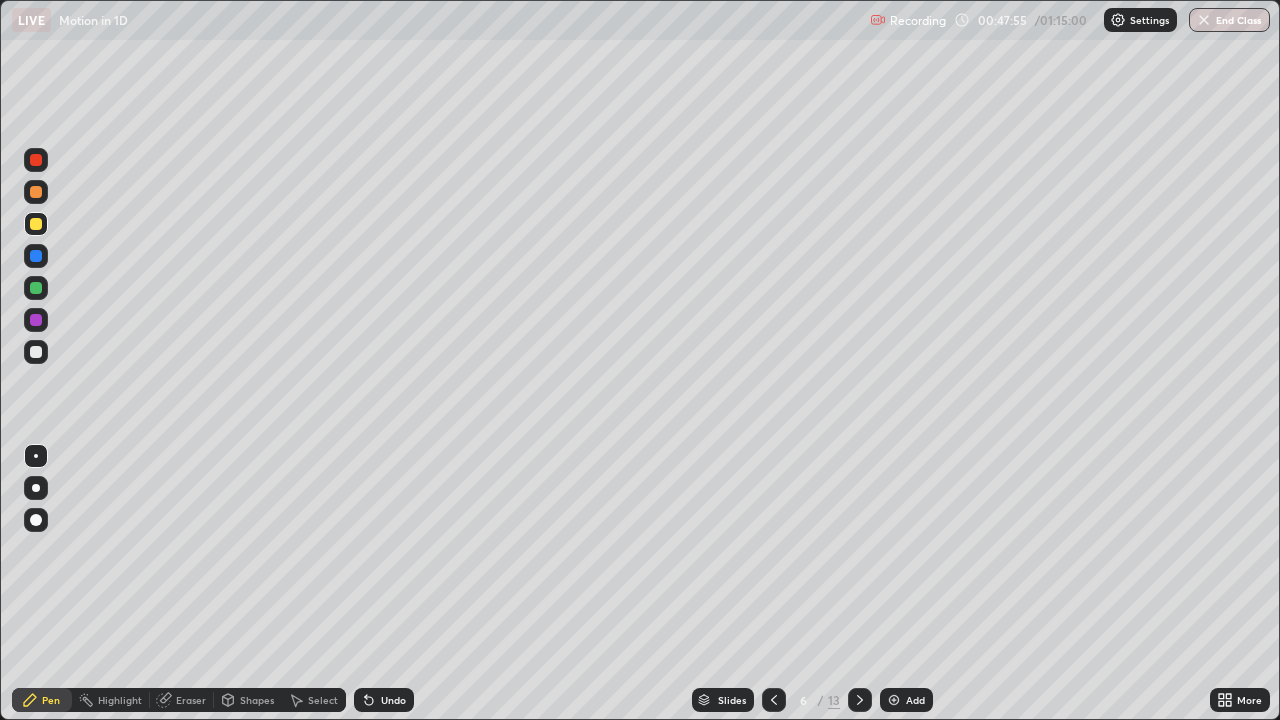 click on "Add" at bounding box center (906, 700) 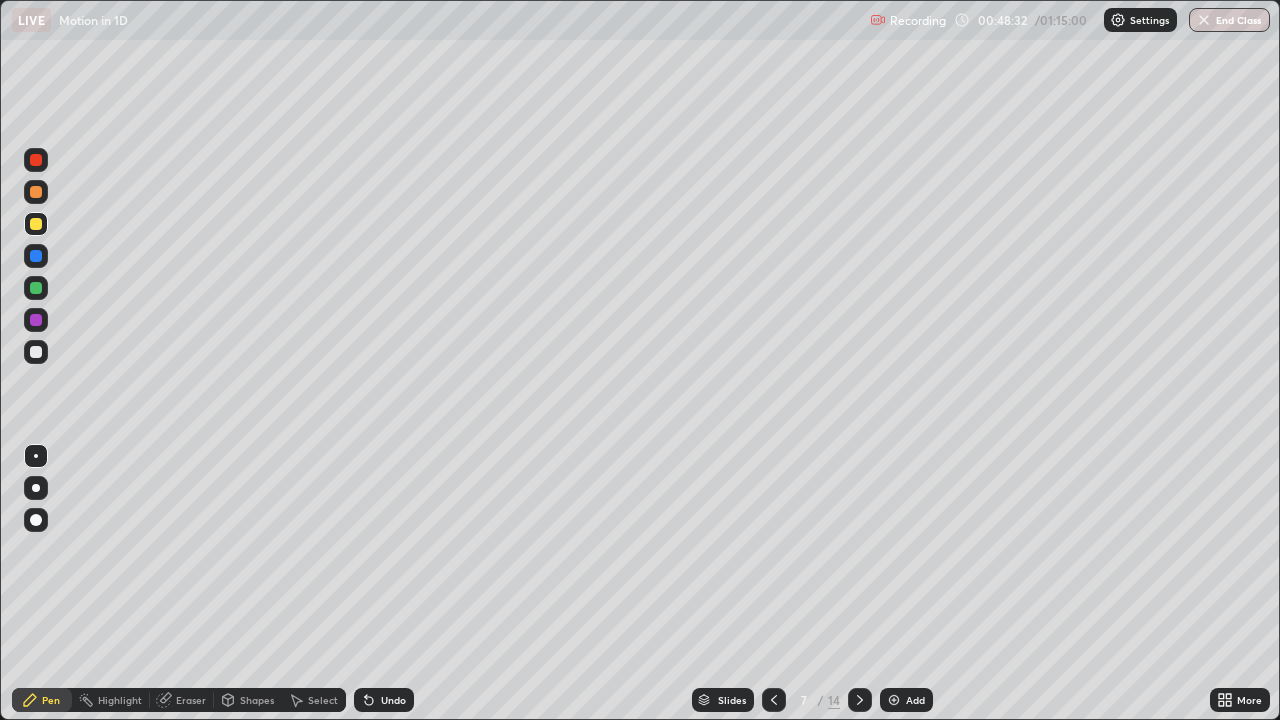 click on "Eraser" at bounding box center [191, 700] 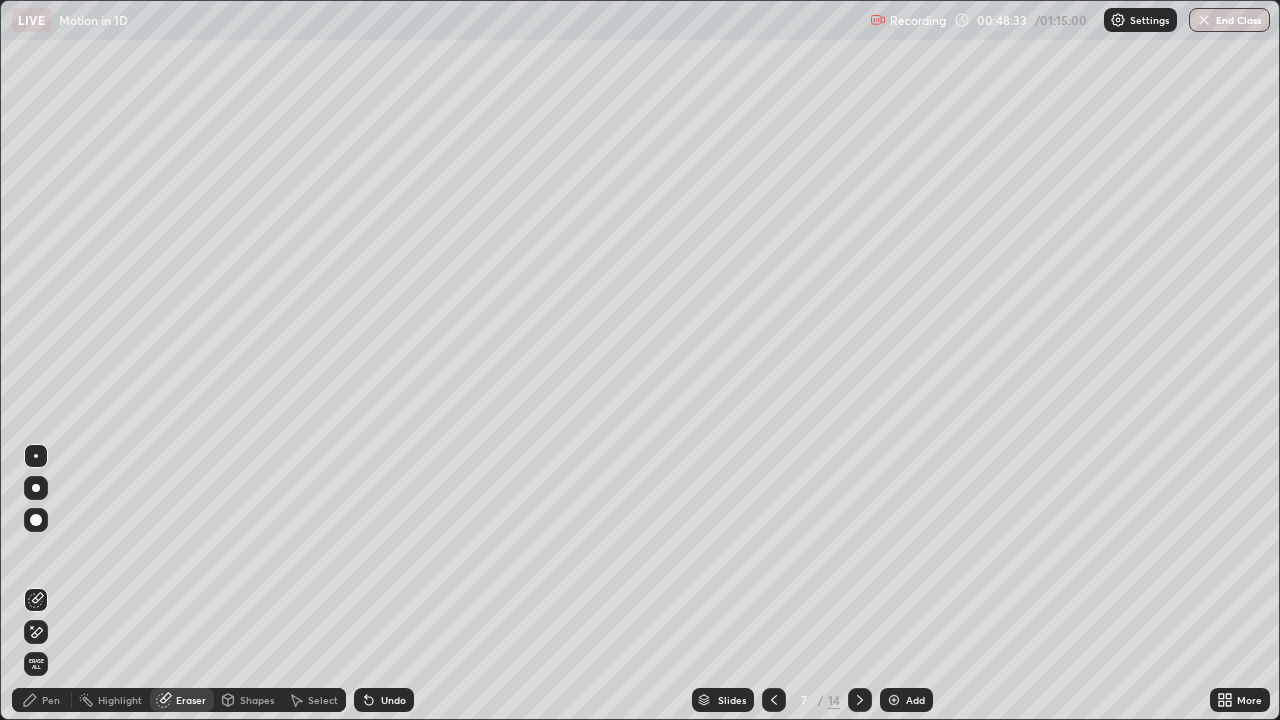 click at bounding box center [36, 456] 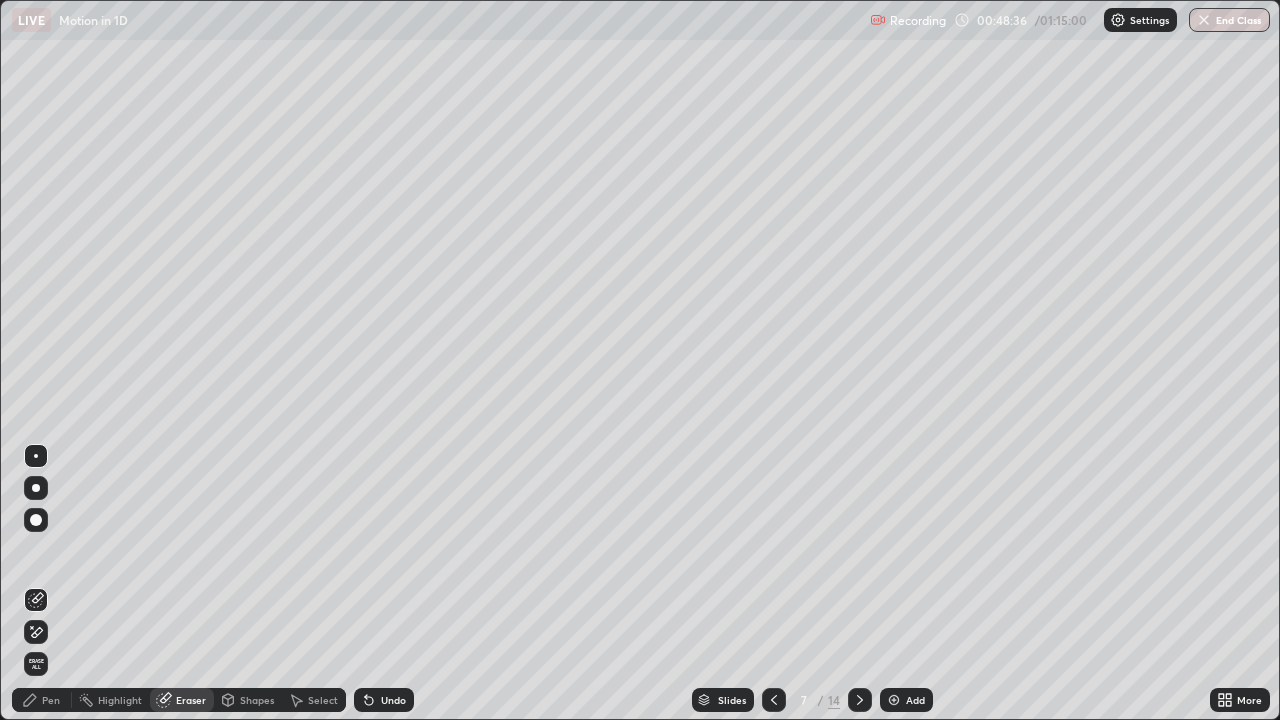 click on "Pen" at bounding box center [51, 700] 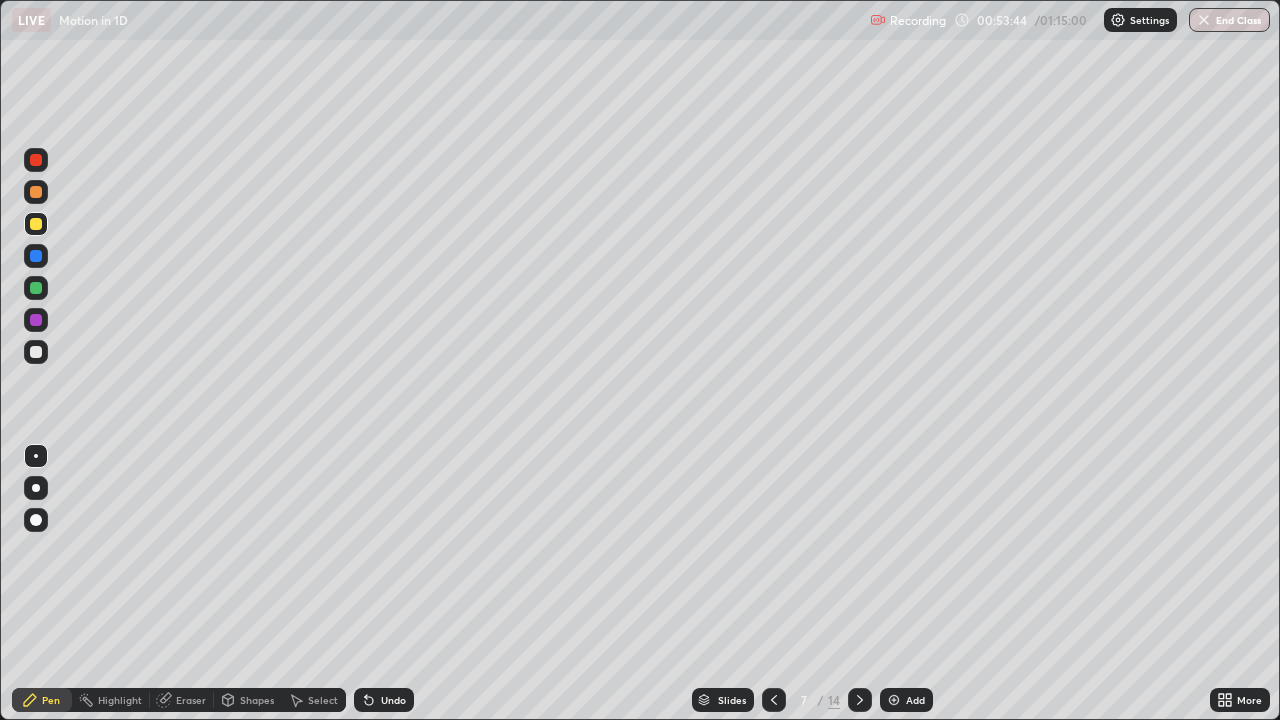 click on "Add" at bounding box center [915, 700] 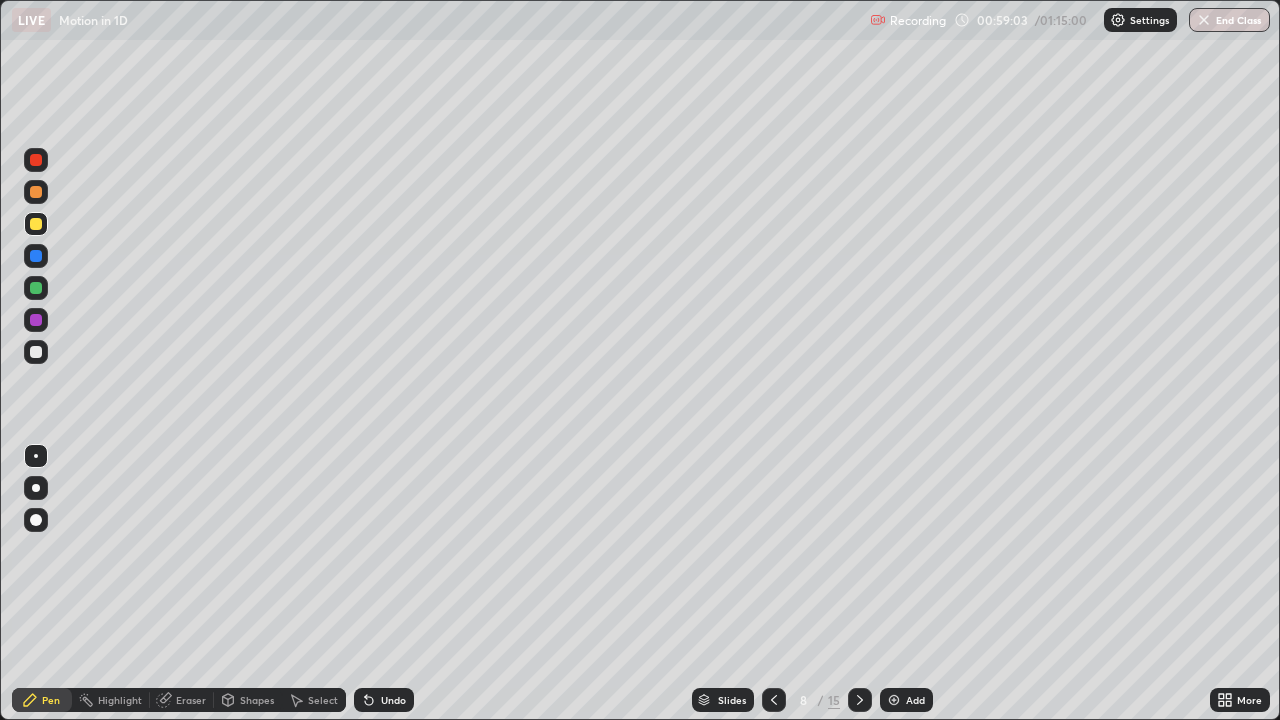 click 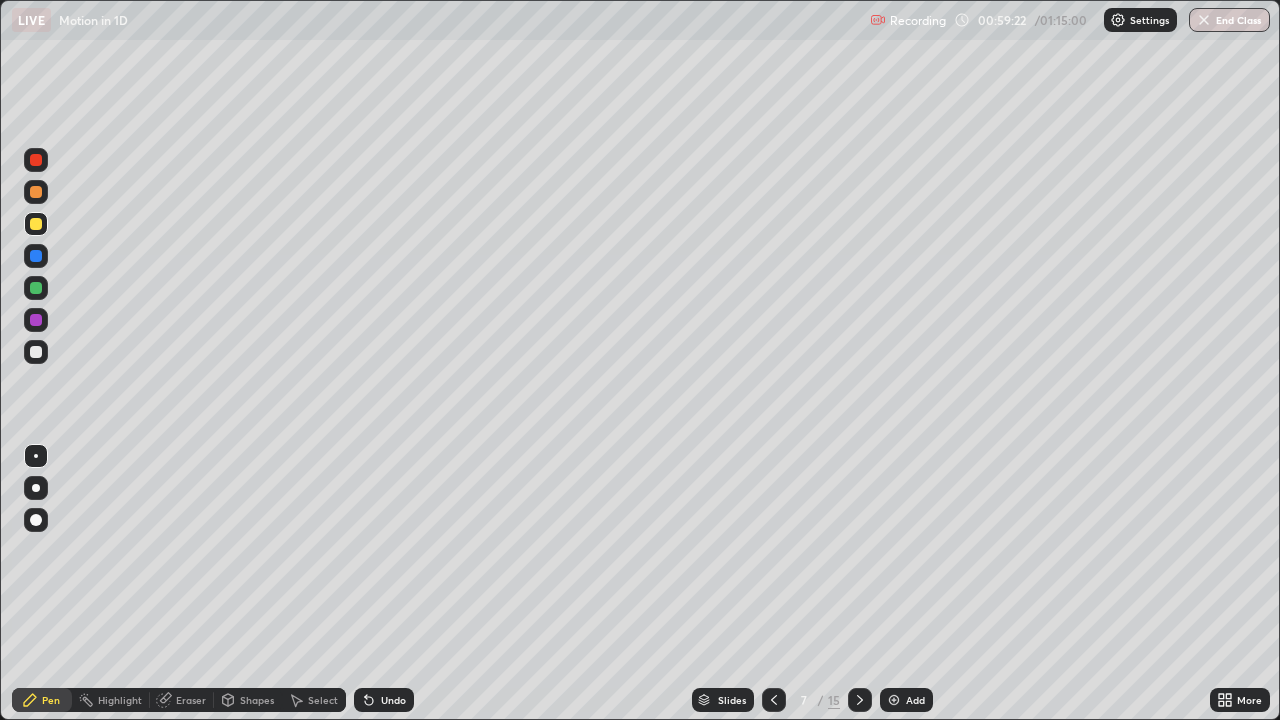 click 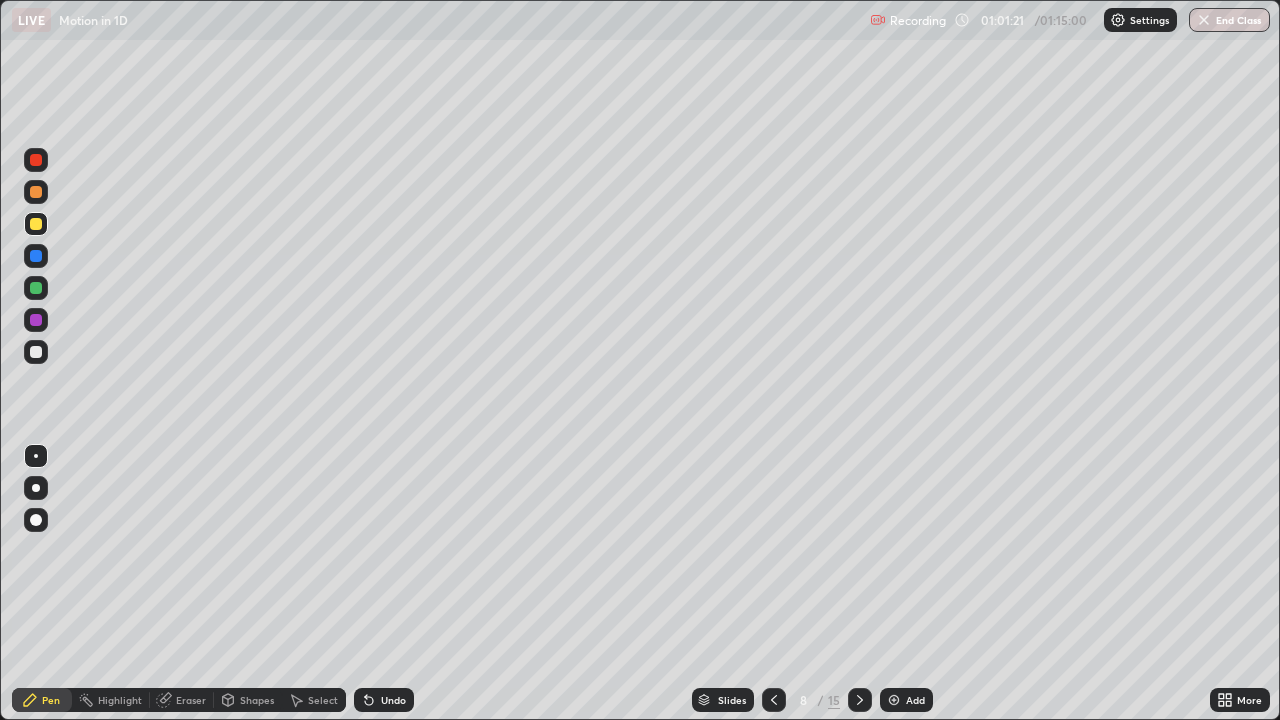 click on "Add" at bounding box center [915, 700] 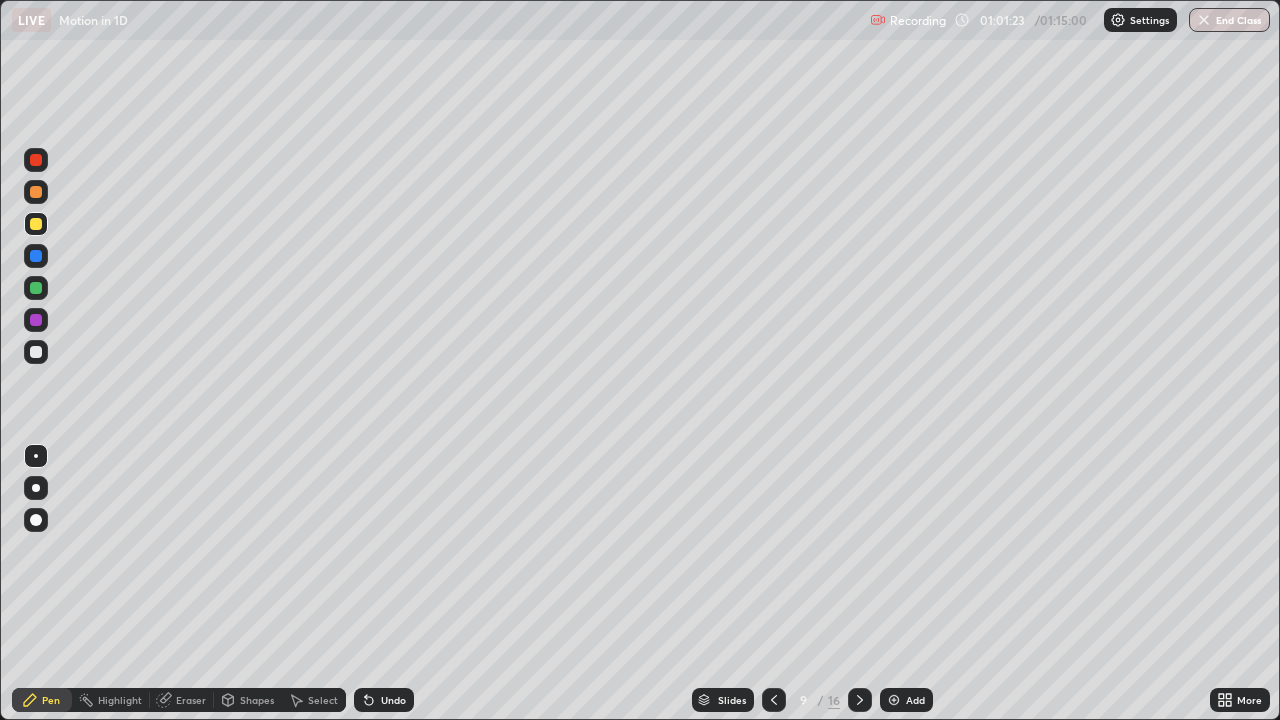 click at bounding box center [36, 352] 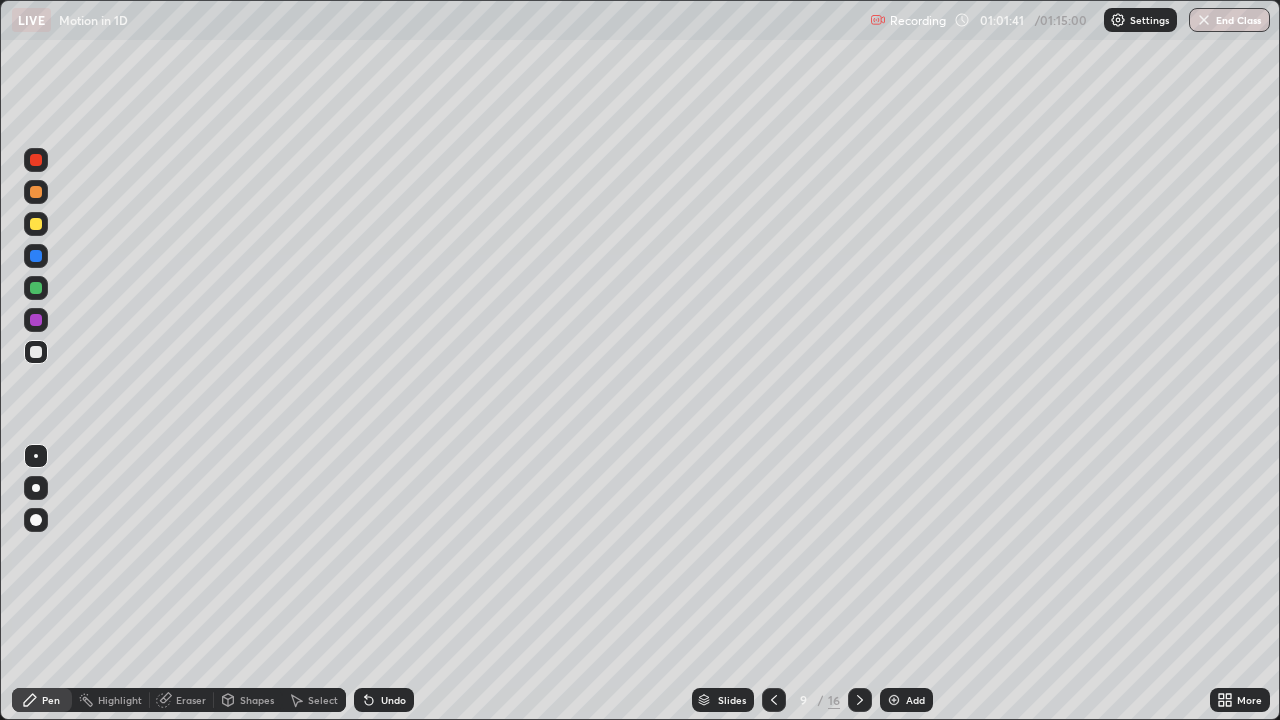 click on "Shapes" at bounding box center (257, 700) 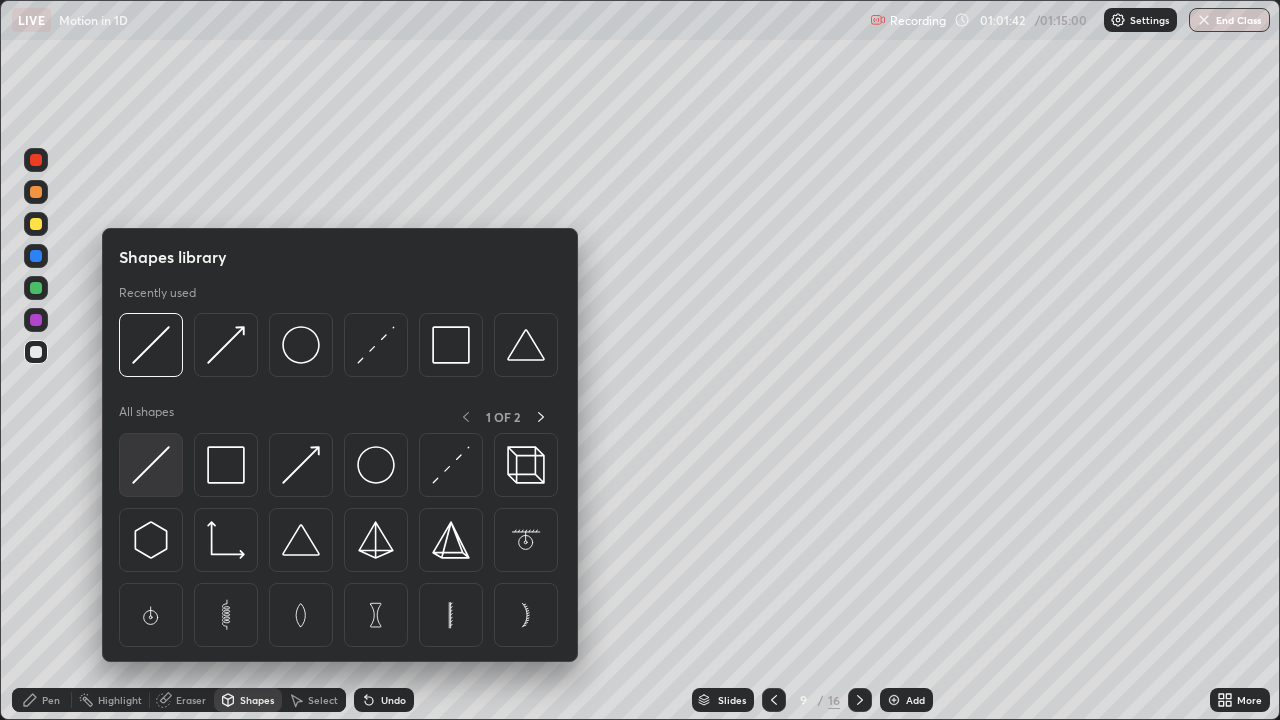 click at bounding box center (151, 465) 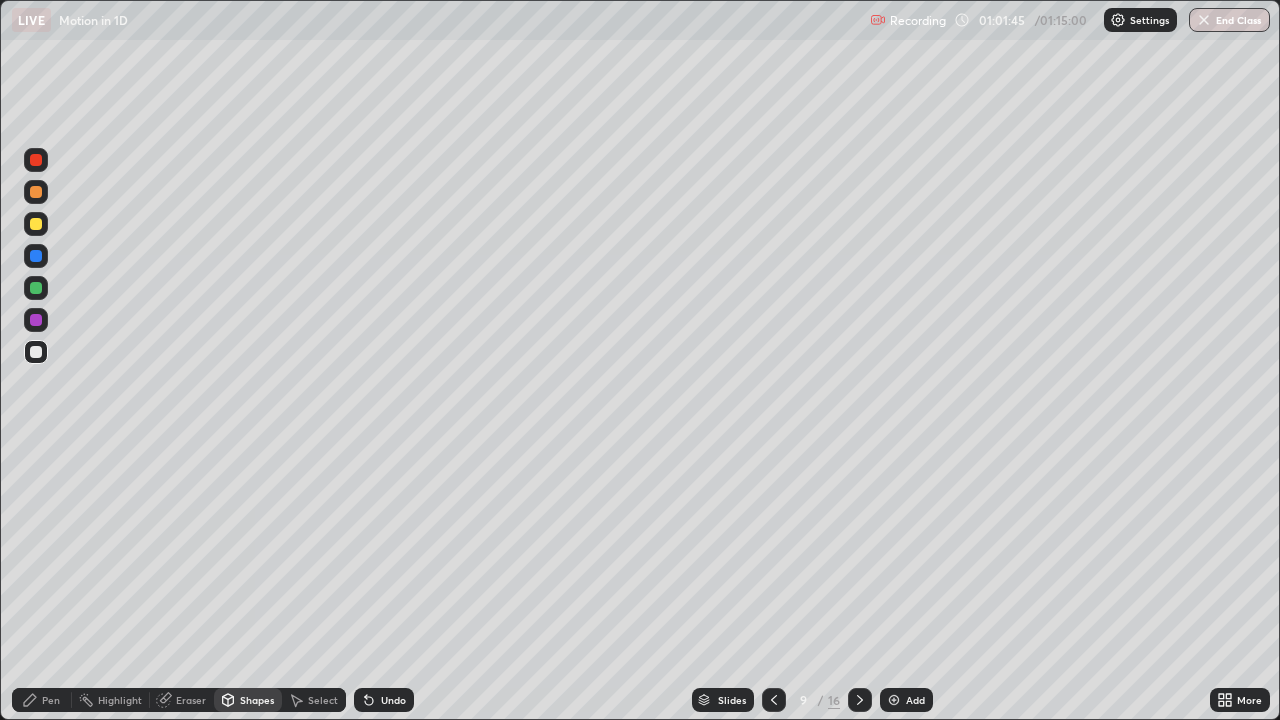 click on "Pen" at bounding box center [42, 700] 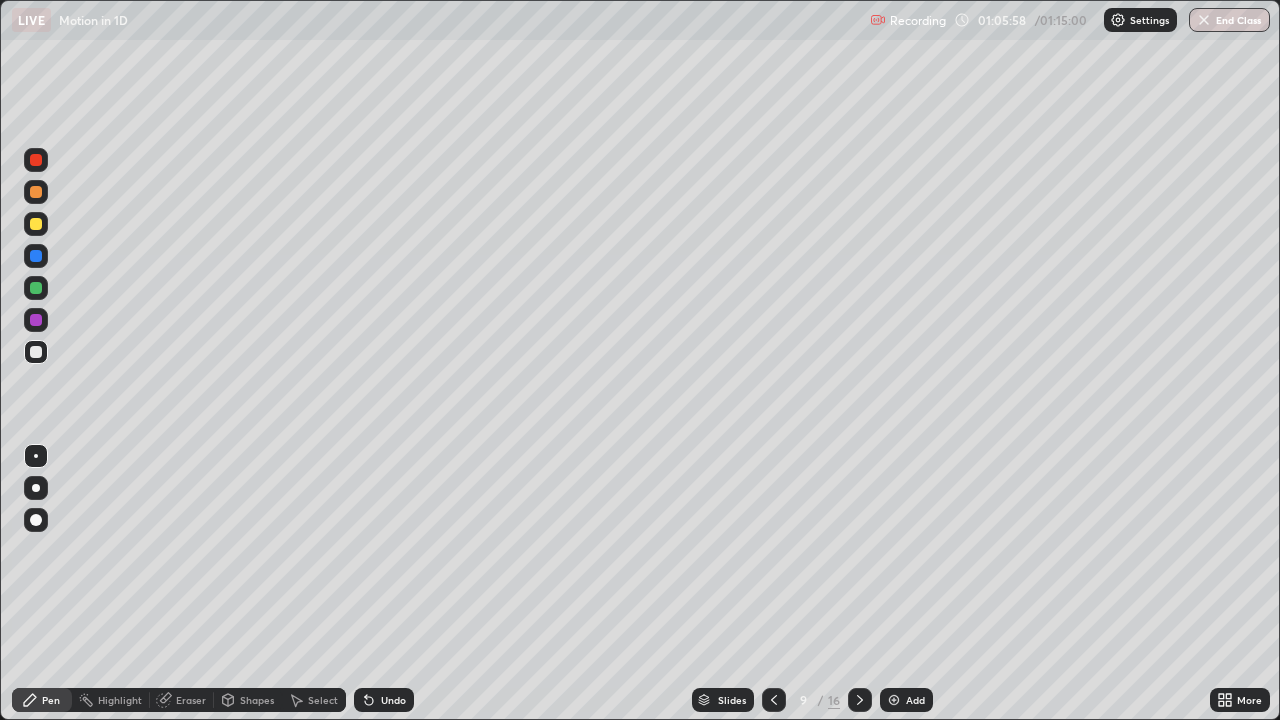 click on "Undo" at bounding box center [393, 700] 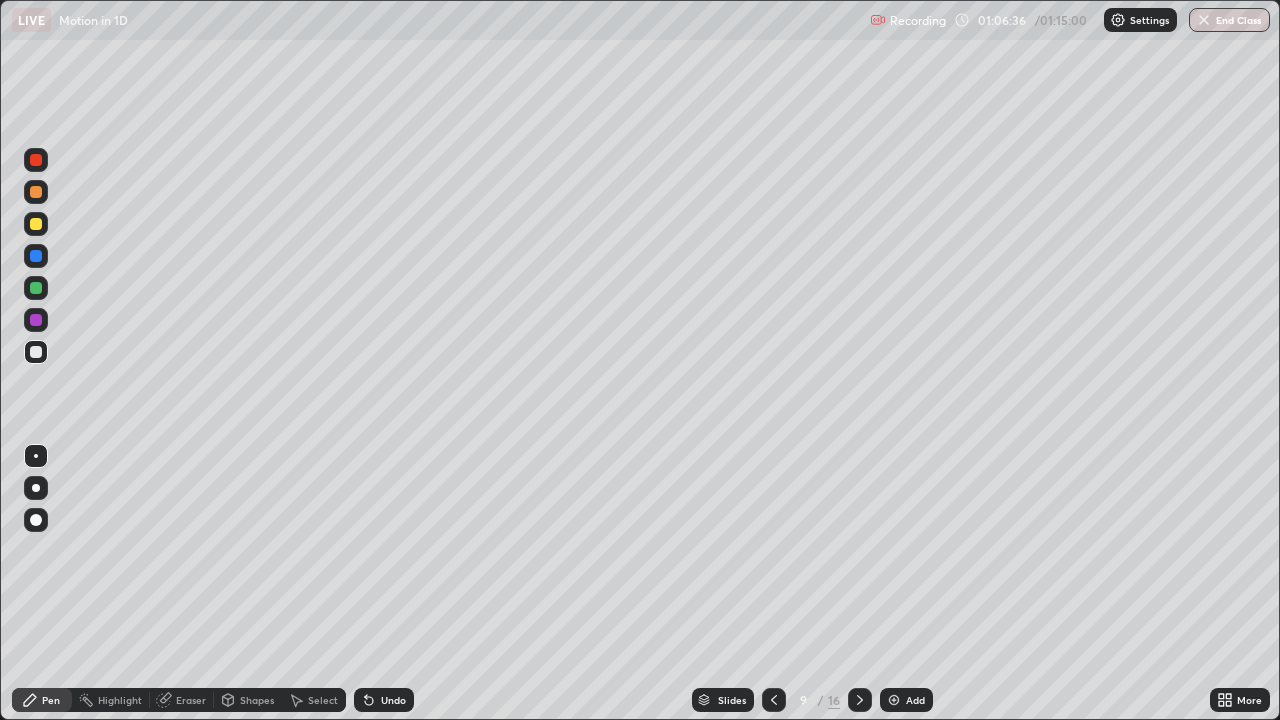 click on "Add" at bounding box center [915, 700] 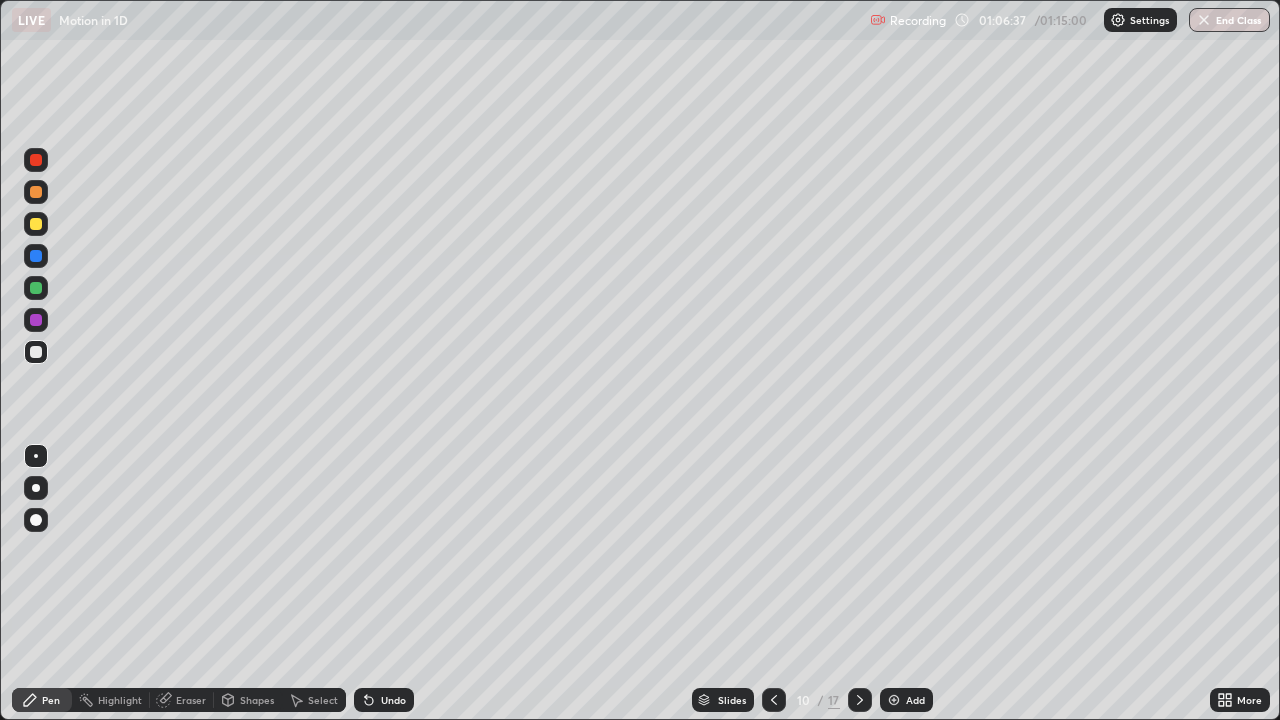 click 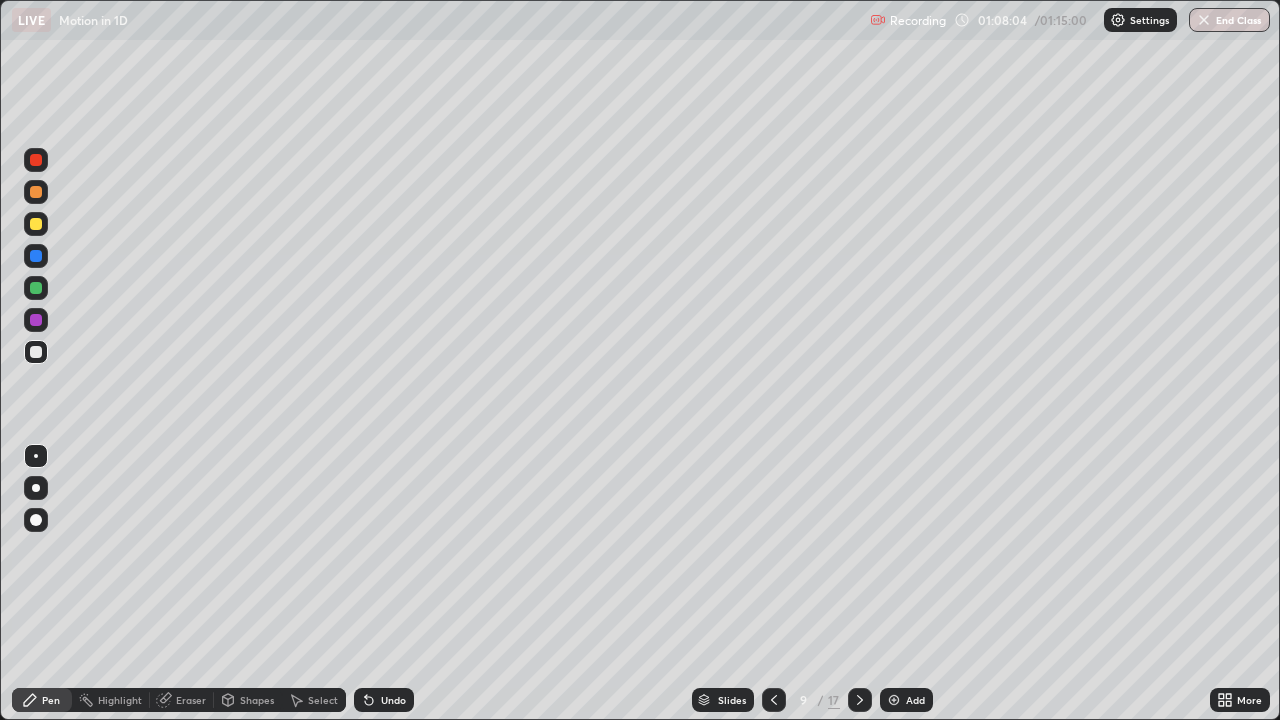 click on "Add" at bounding box center [915, 700] 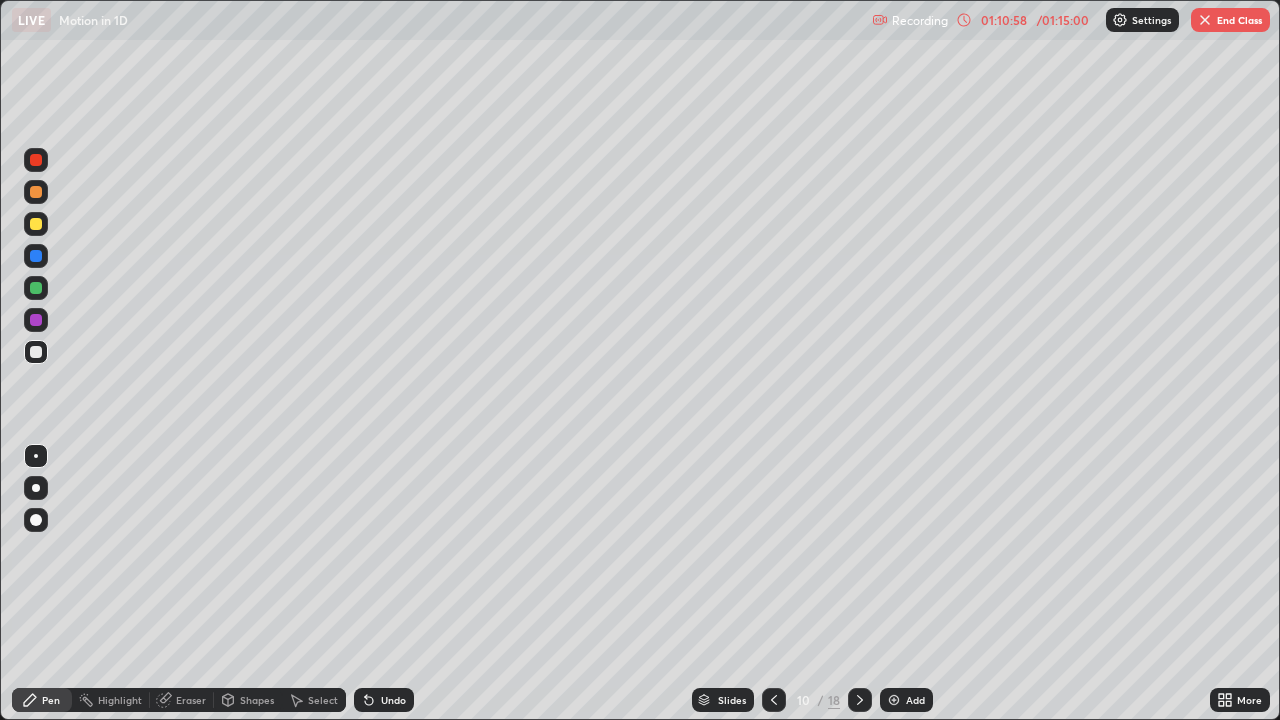 click on "End Class" at bounding box center (1230, 20) 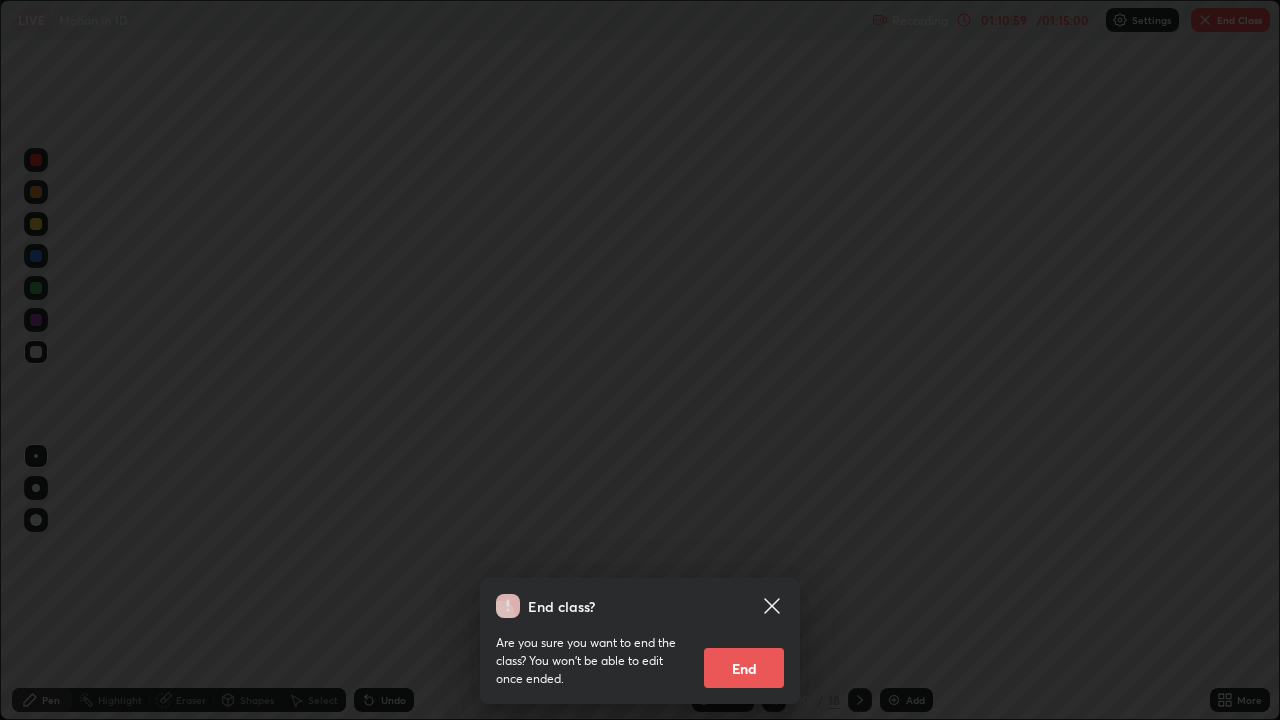 click on "End" at bounding box center (744, 668) 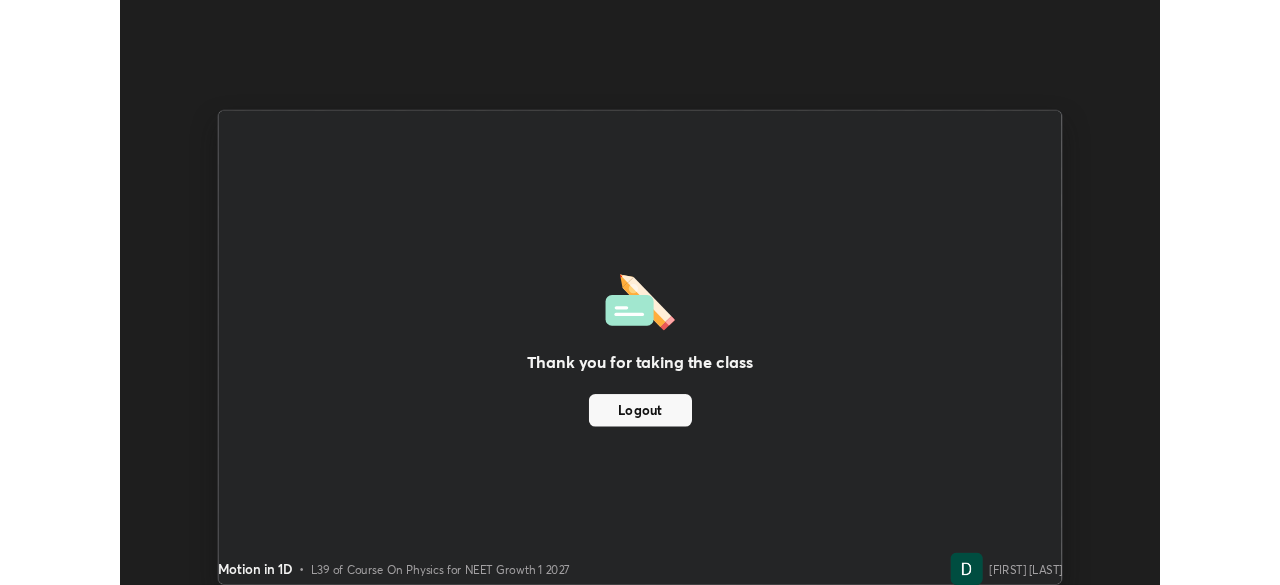 scroll, scrollTop: 585, scrollLeft: 1280, axis: both 